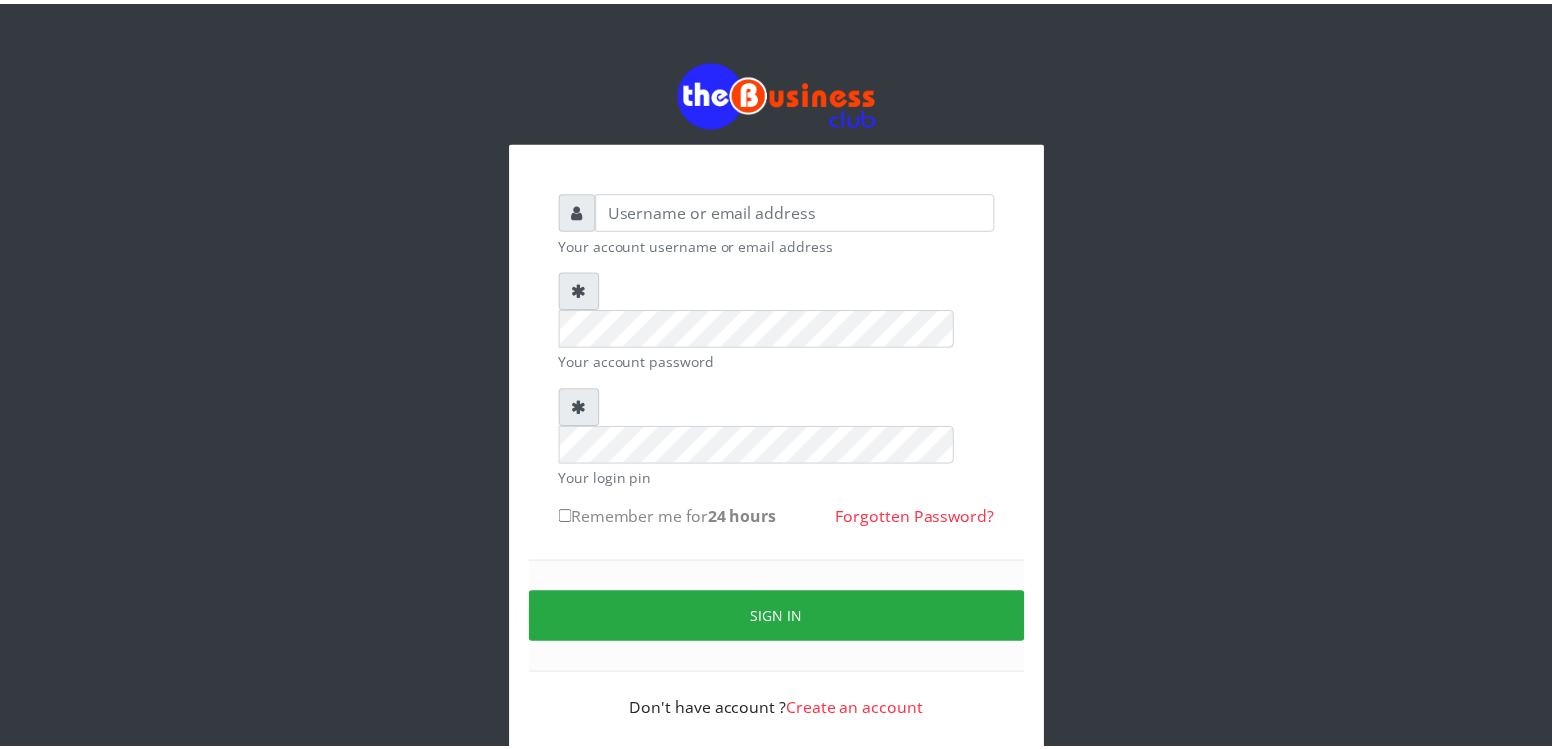scroll, scrollTop: 0, scrollLeft: 0, axis: both 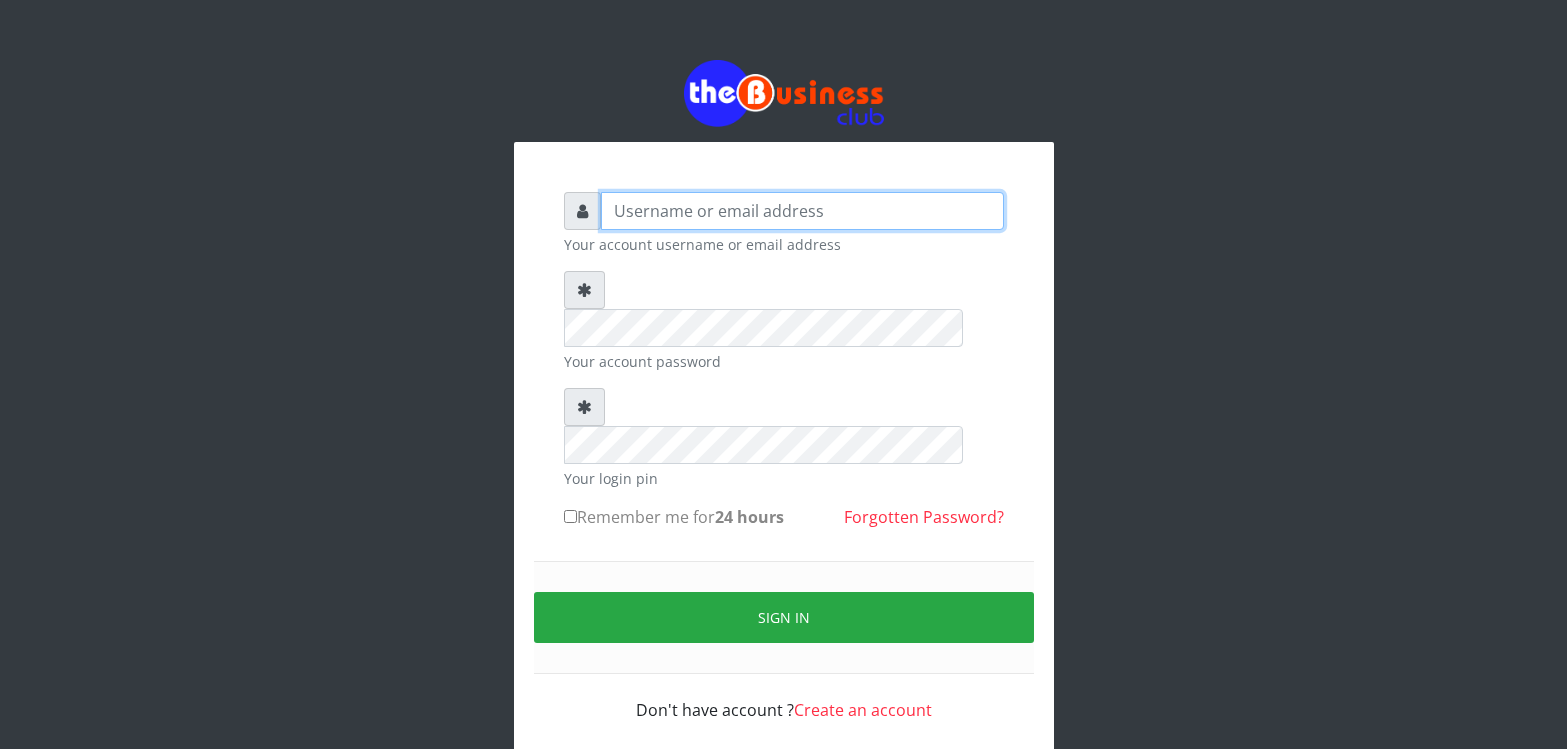 type on "achieversvent" 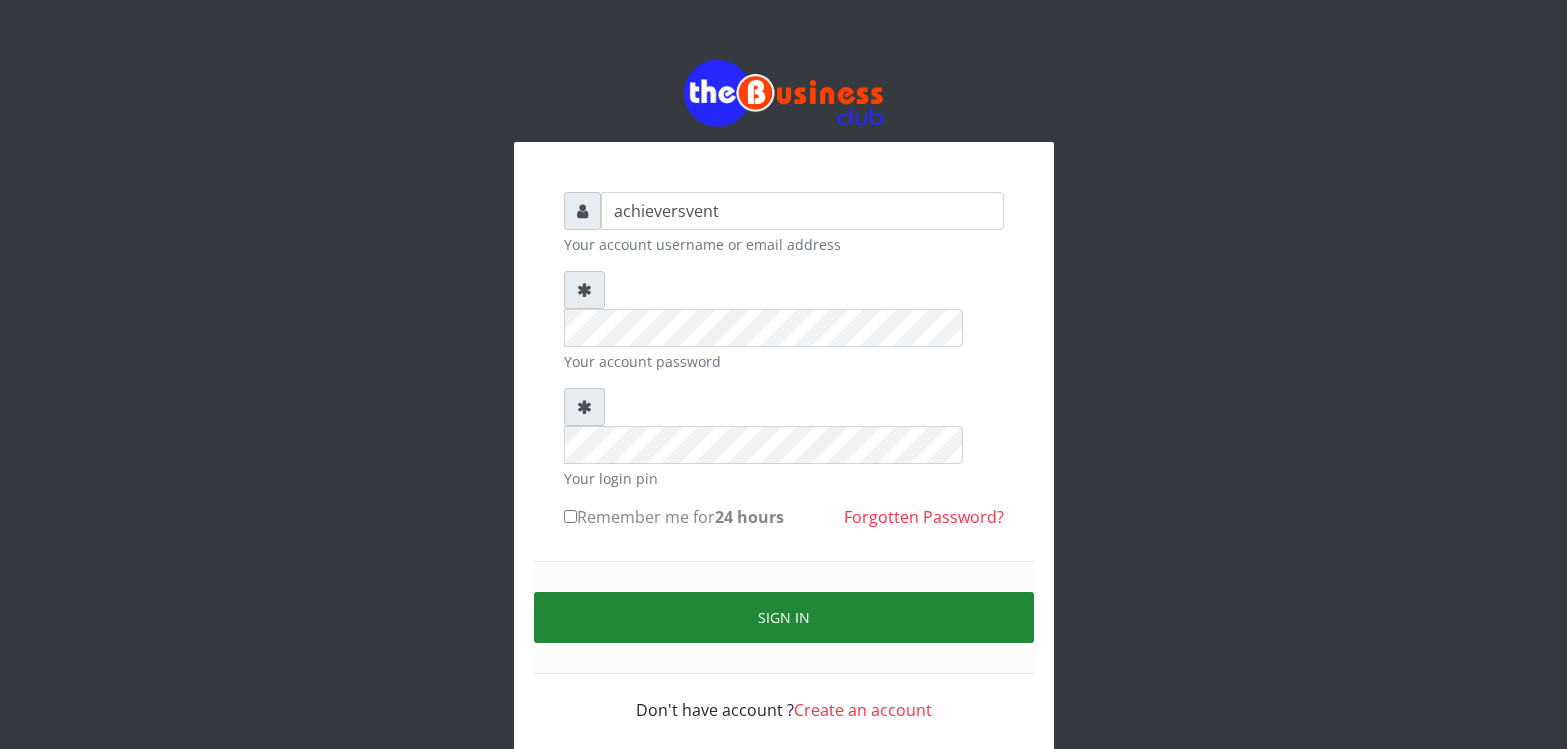 click on "Sign in" at bounding box center (784, 617) 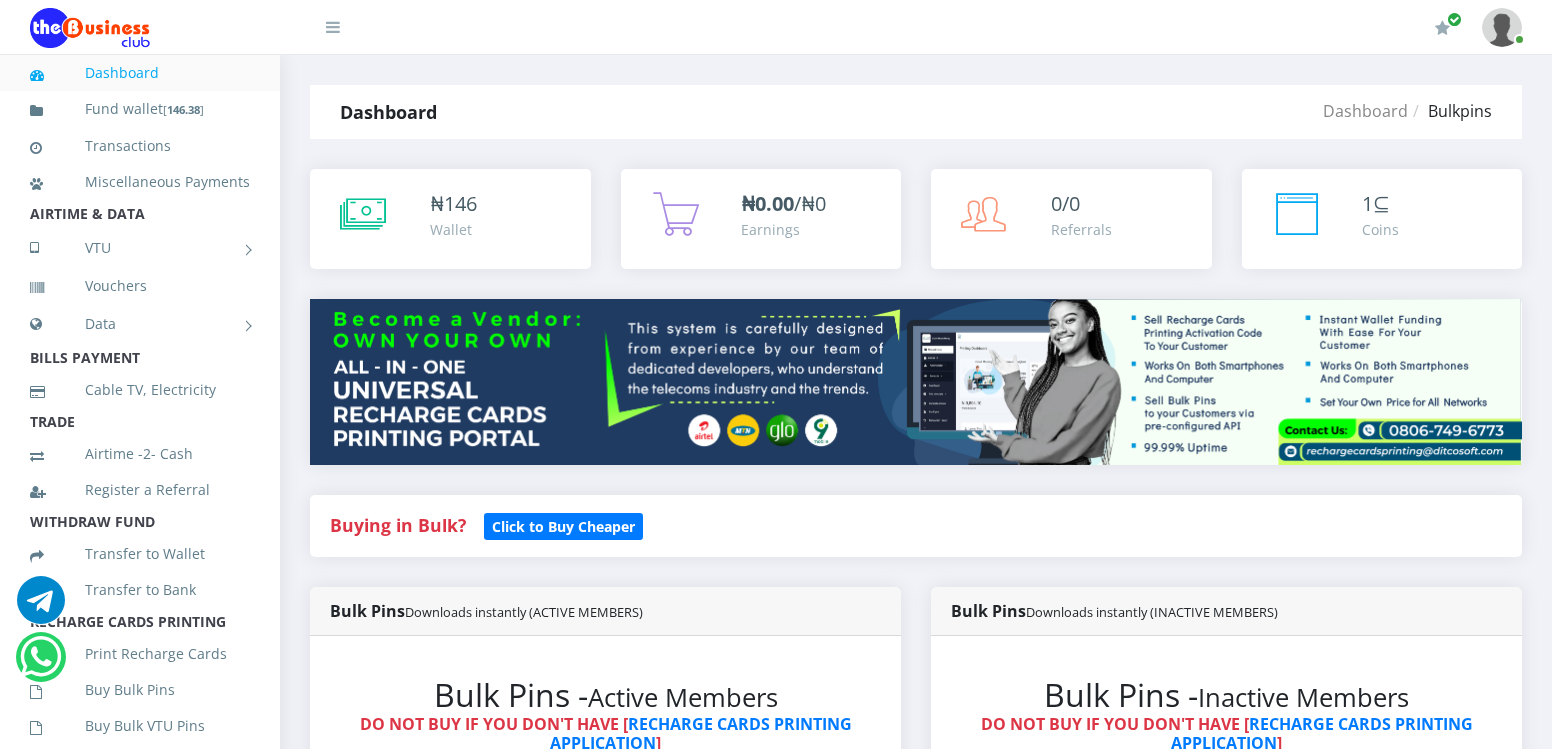 scroll, scrollTop: 0, scrollLeft: 0, axis: both 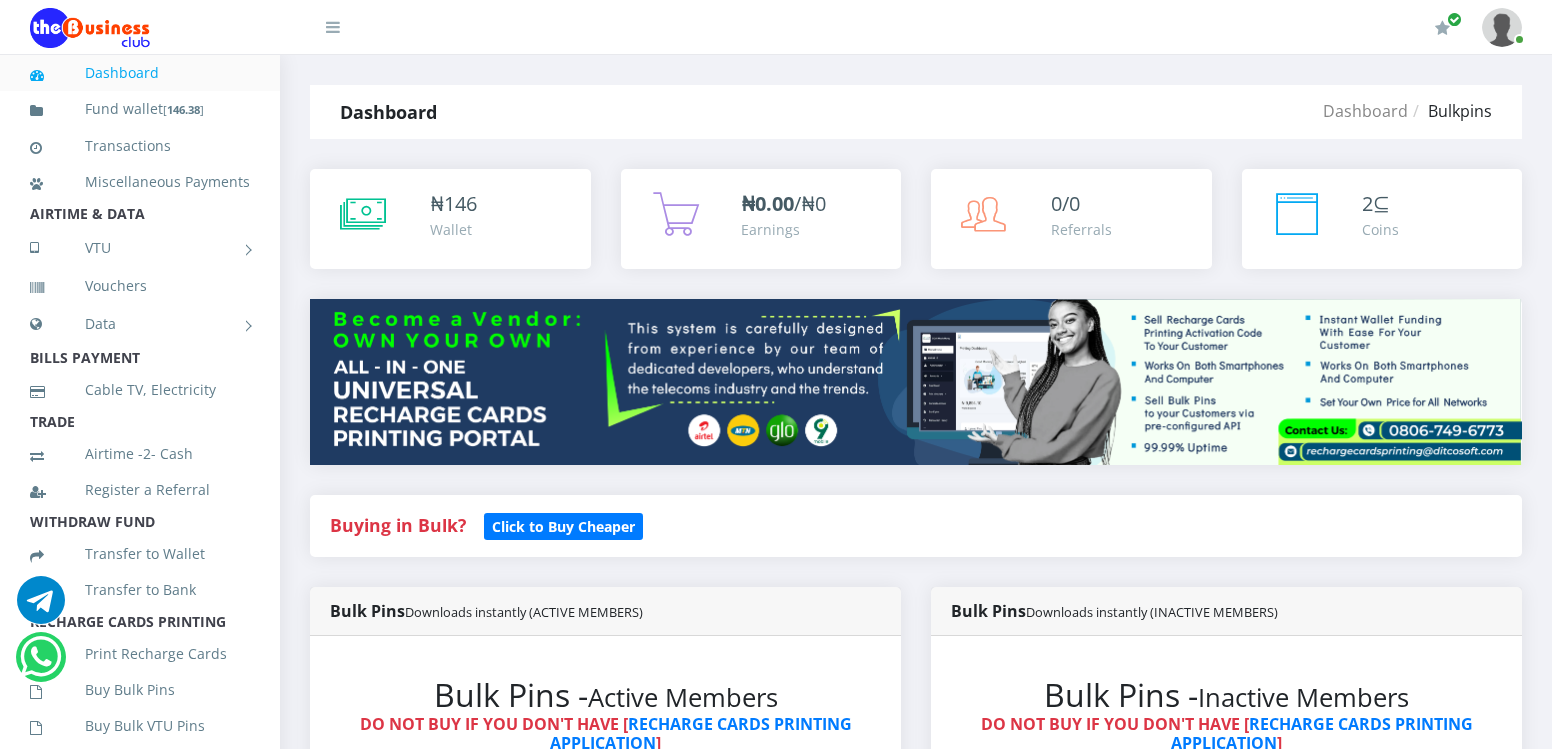 click at bounding box center (916, 382) 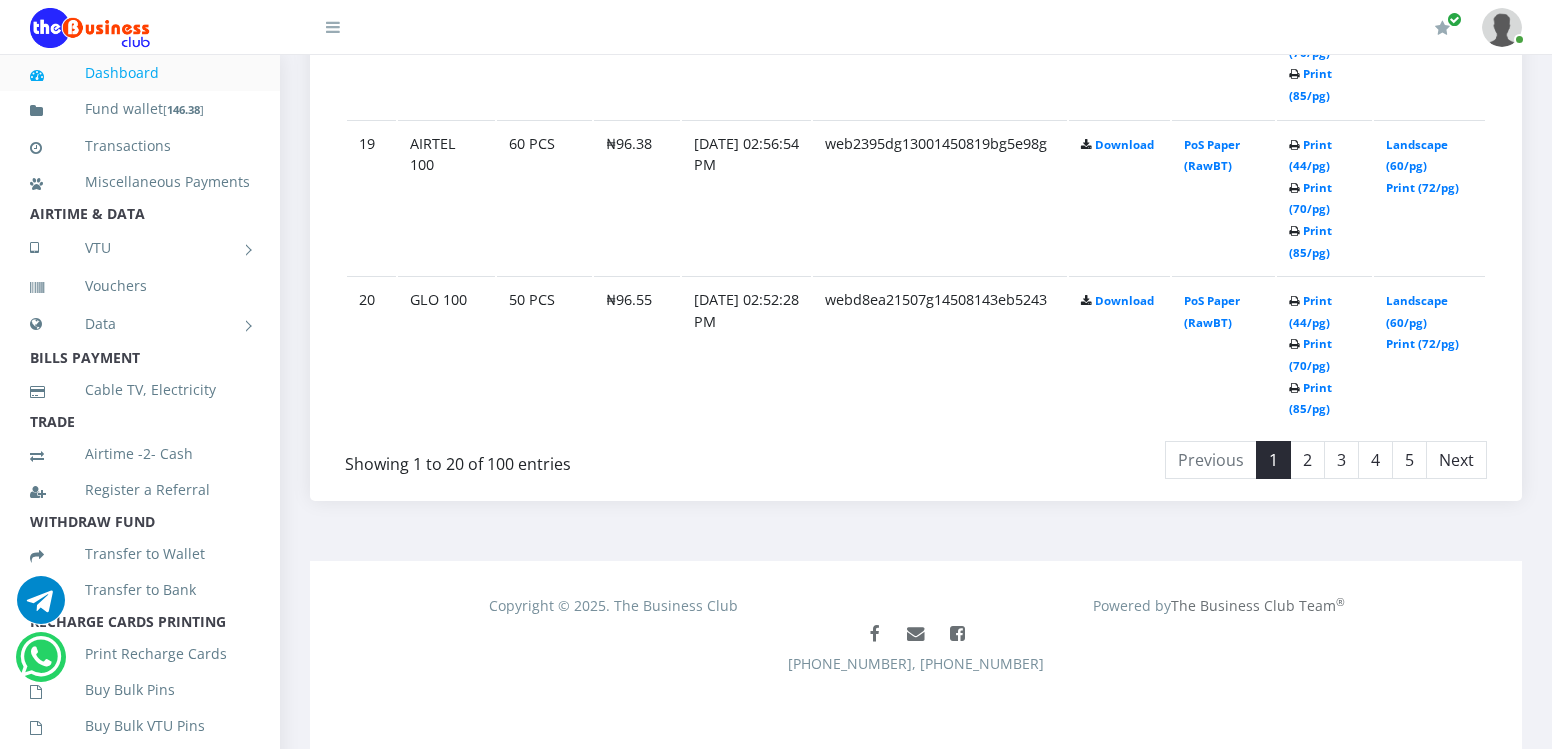 scroll, scrollTop: 3957, scrollLeft: 0, axis: vertical 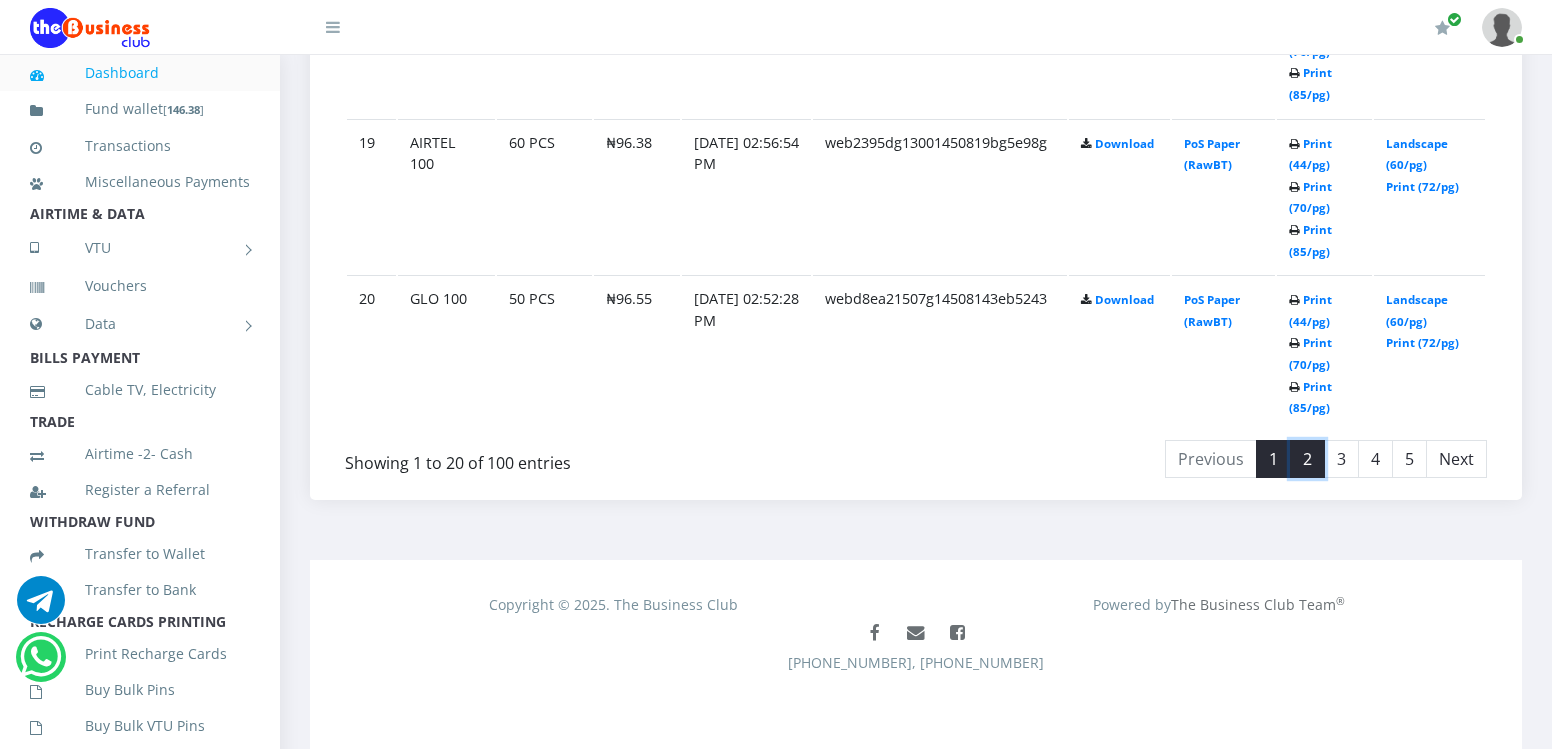 click on "2" at bounding box center [1307, 459] 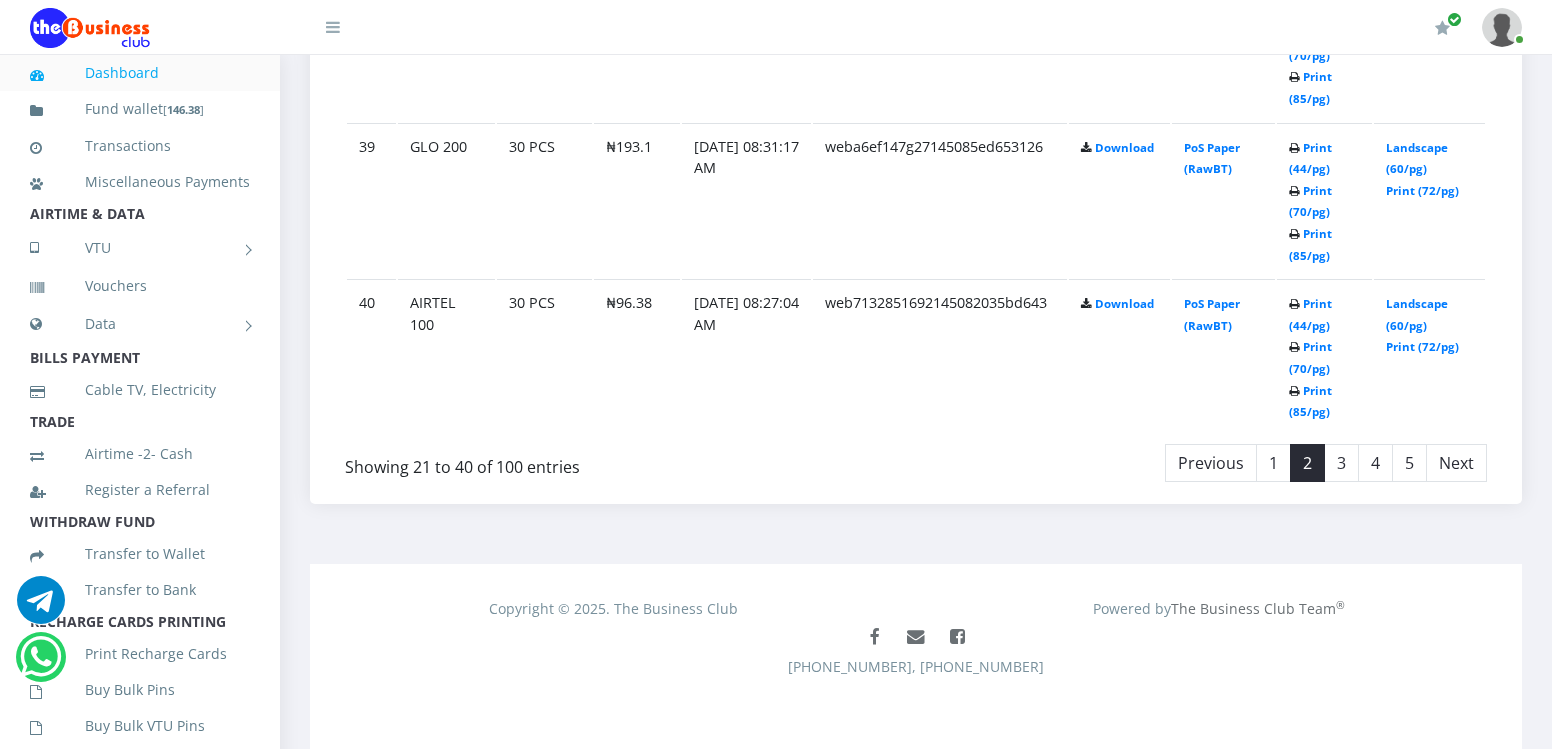 scroll, scrollTop: 3957, scrollLeft: 0, axis: vertical 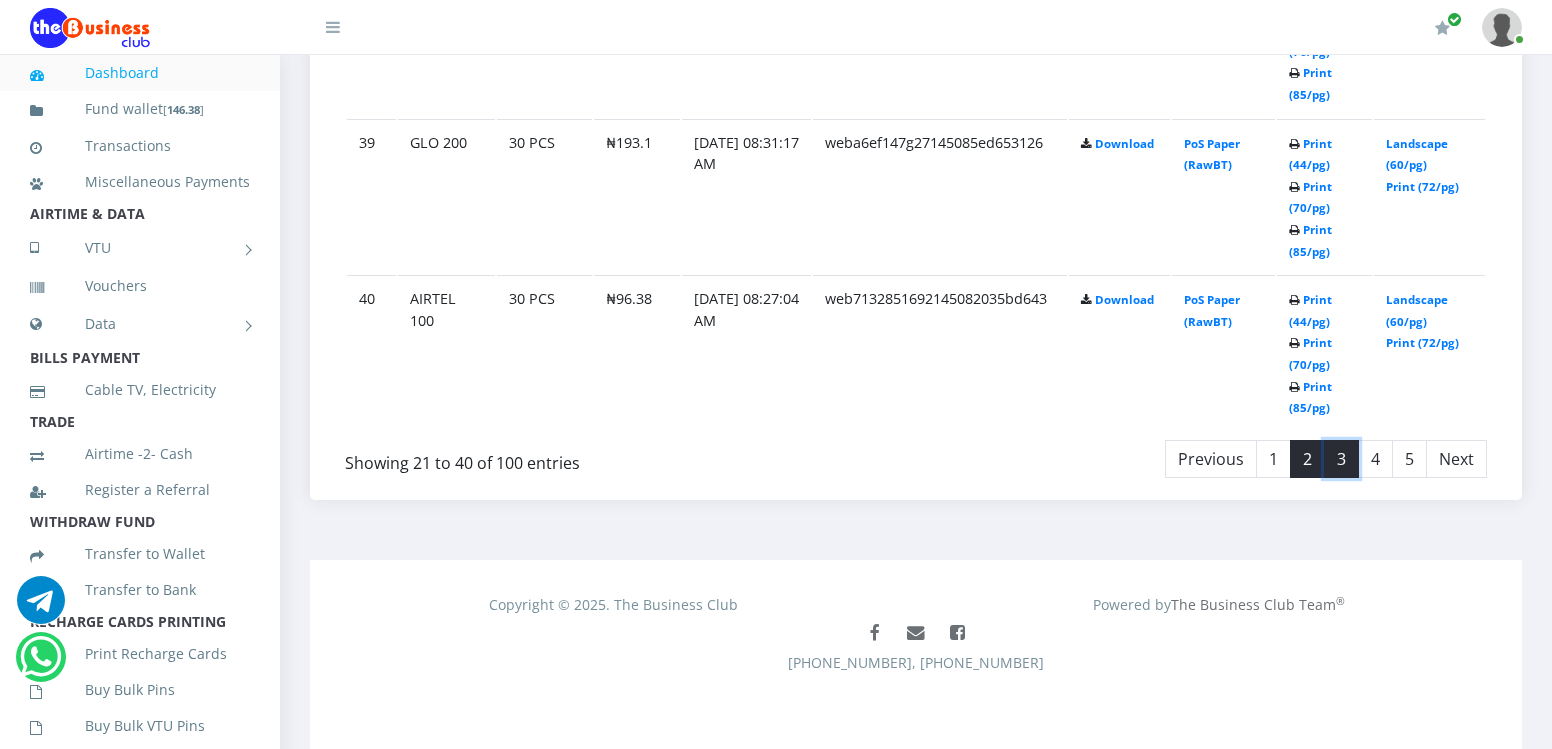 click on "3" at bounding box center [1341, 459] 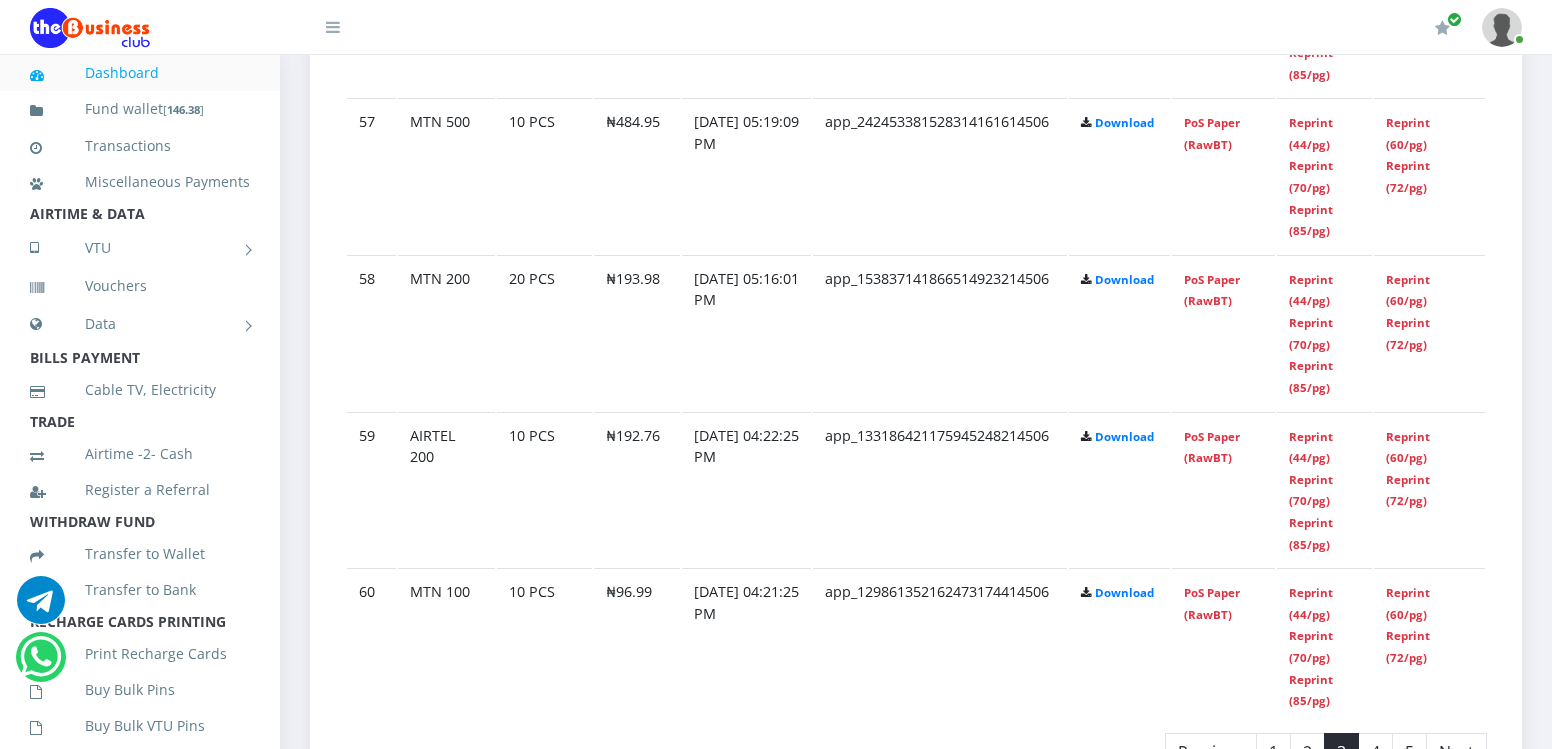 scroll, scrollTop: 3957, scrollLeft: 0, axis: vertical 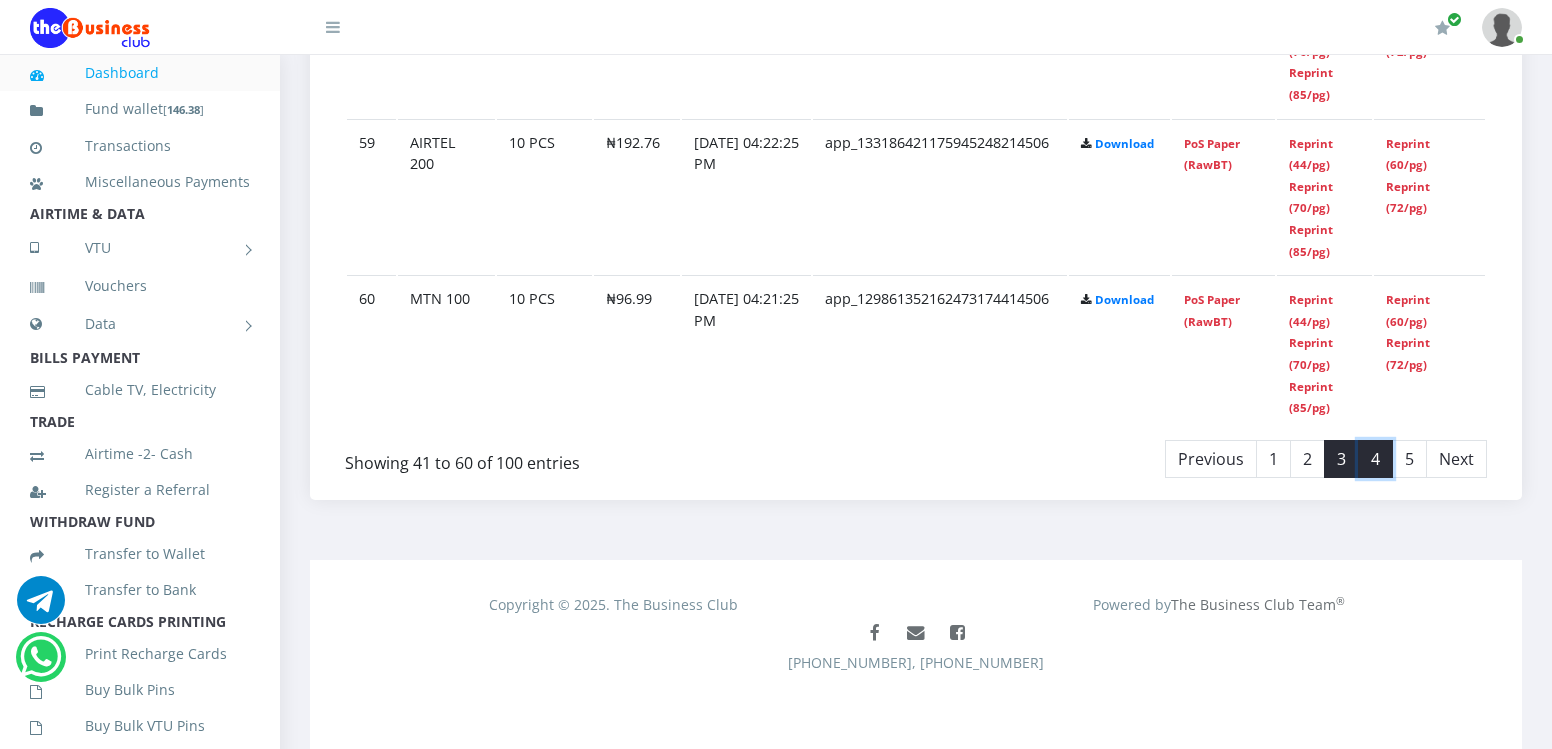 click on "4" at bounding box center [1375, 459] 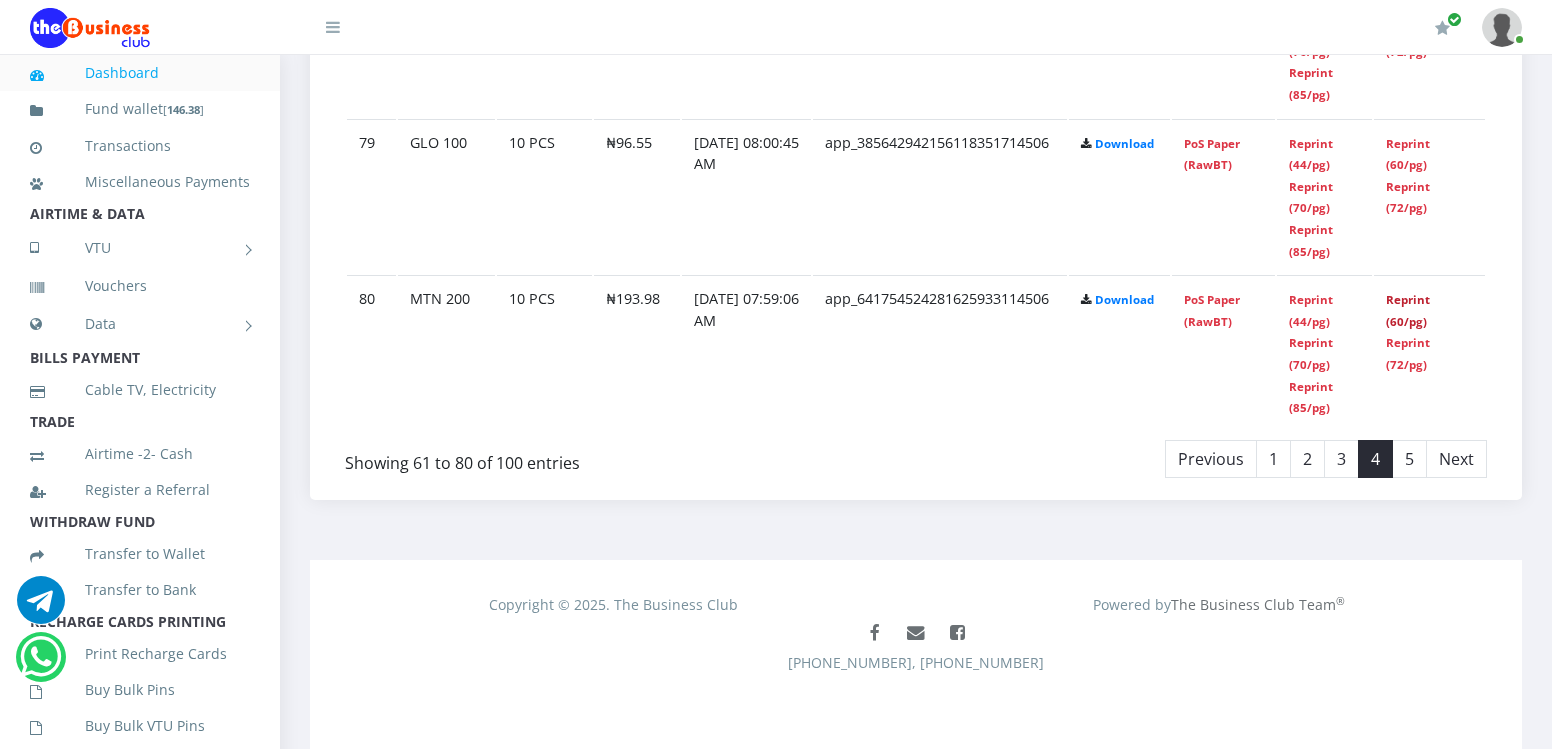 click on "Reprint (60/pg)" at bounding box center (1408, 310) 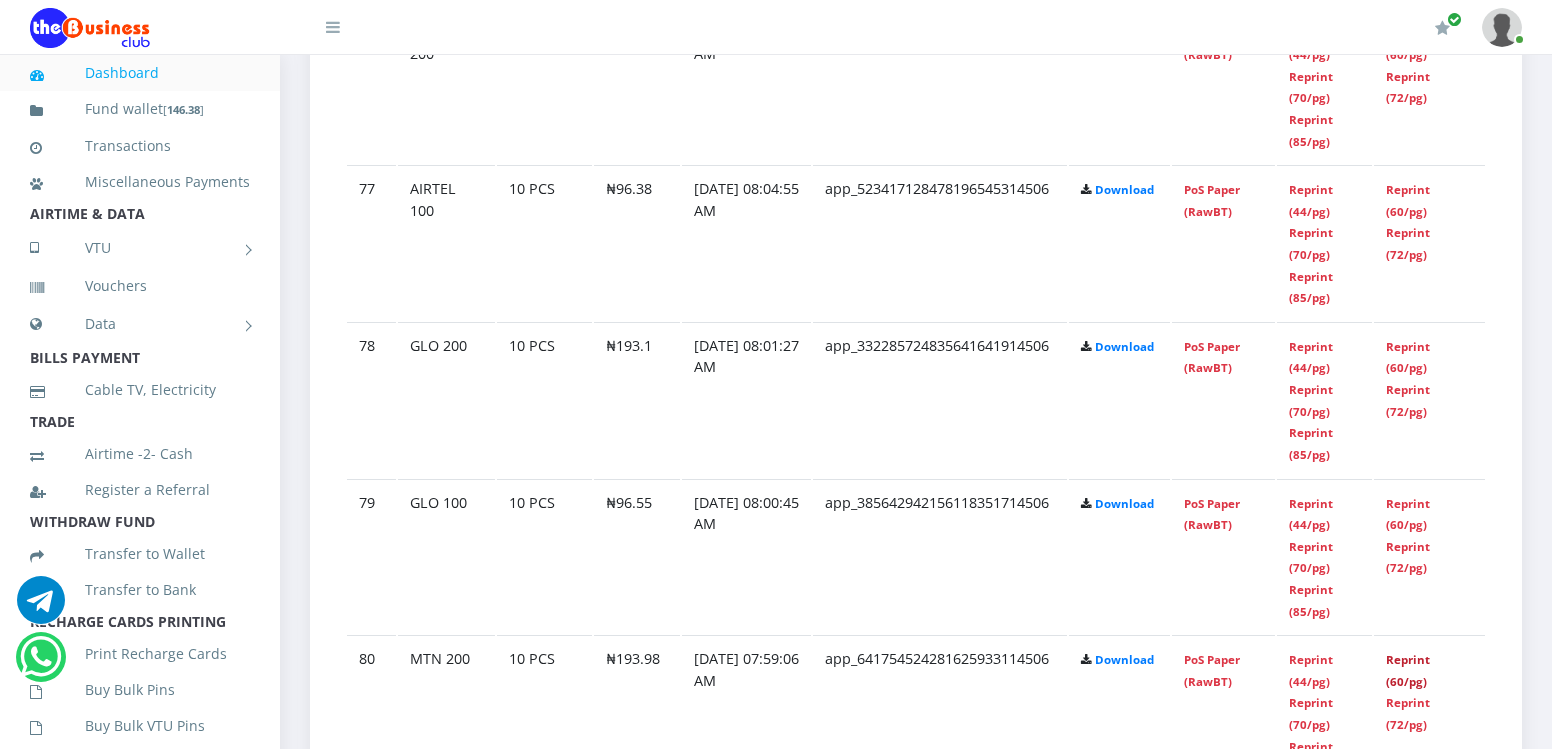 scroll, scrollTop: 3557, scrollLeft: 0, axis: vertical 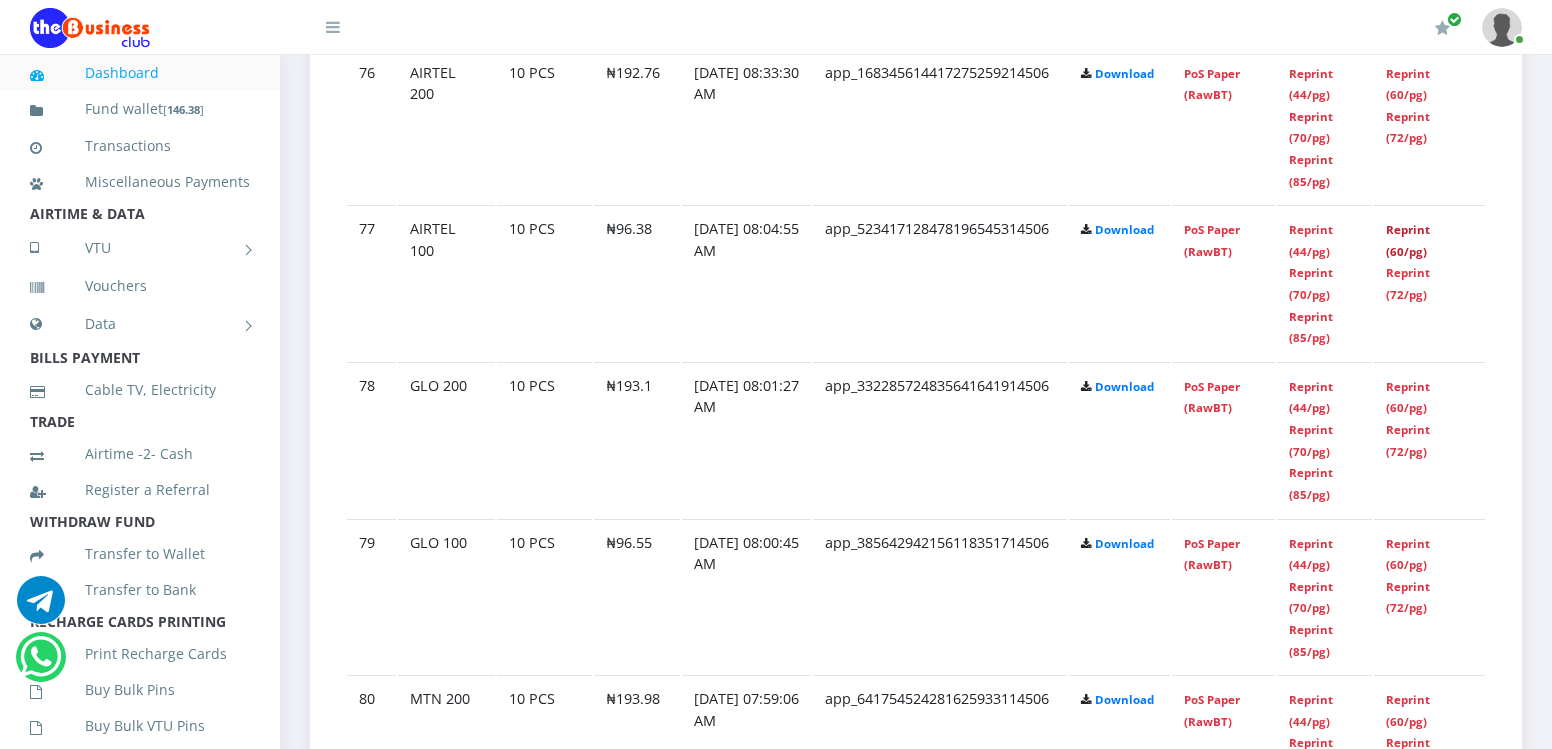 click on "Reprint (60/pg)" at bounding box center (1408, 240) 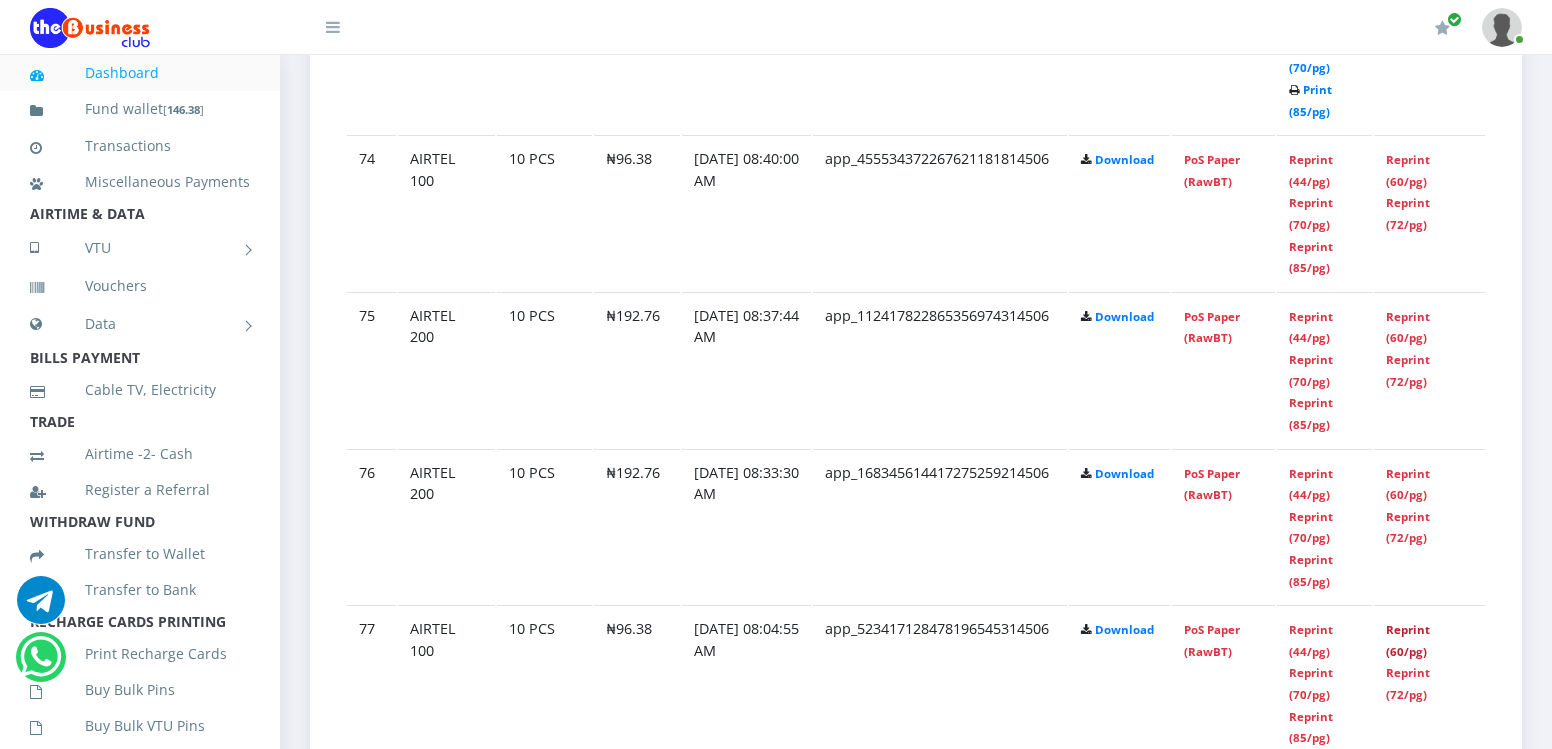 scroll, scrollTop: 3117, scrollLeft: 0, axis: vertical 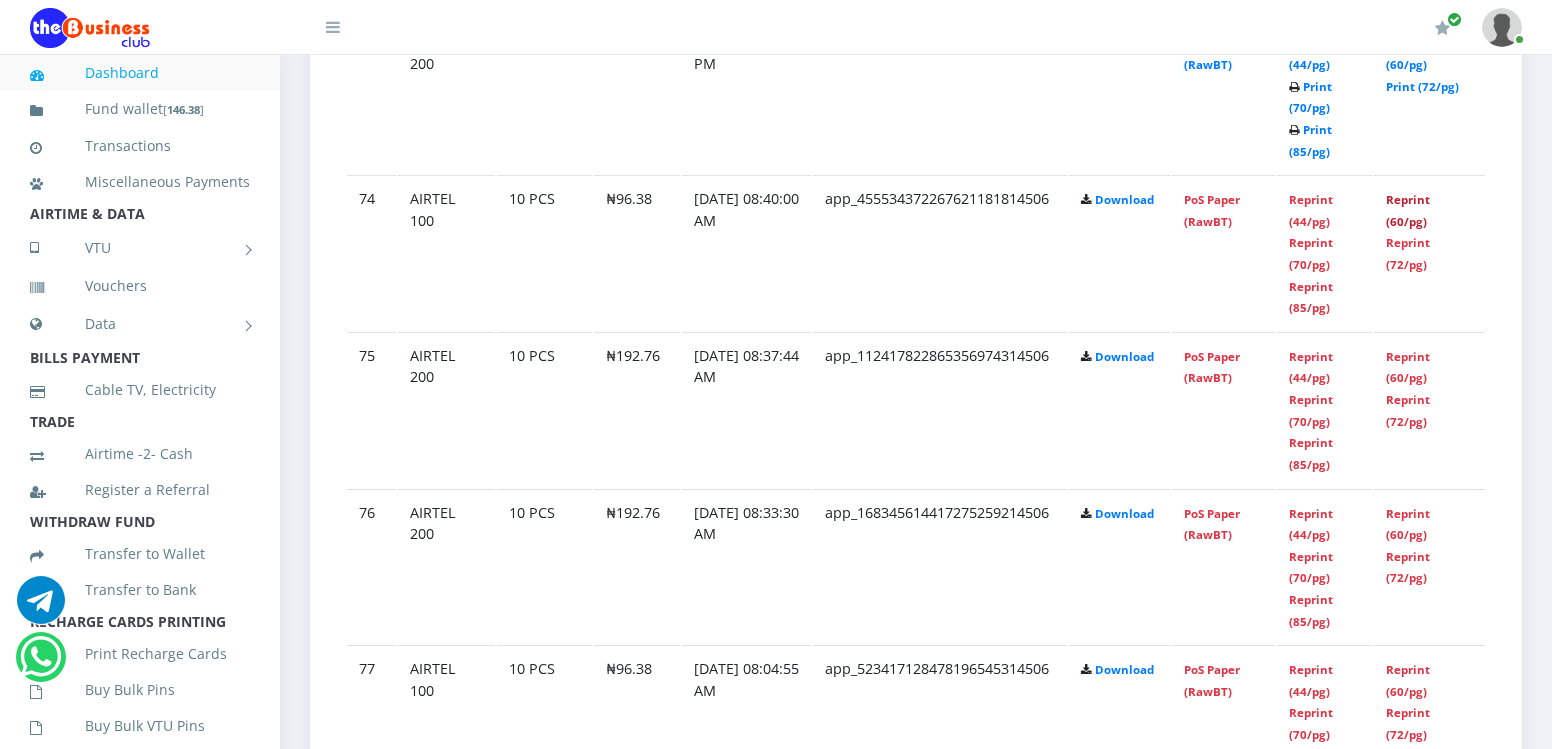 click on "Reprint (60/pg)" at bounding box center [1408, 210] 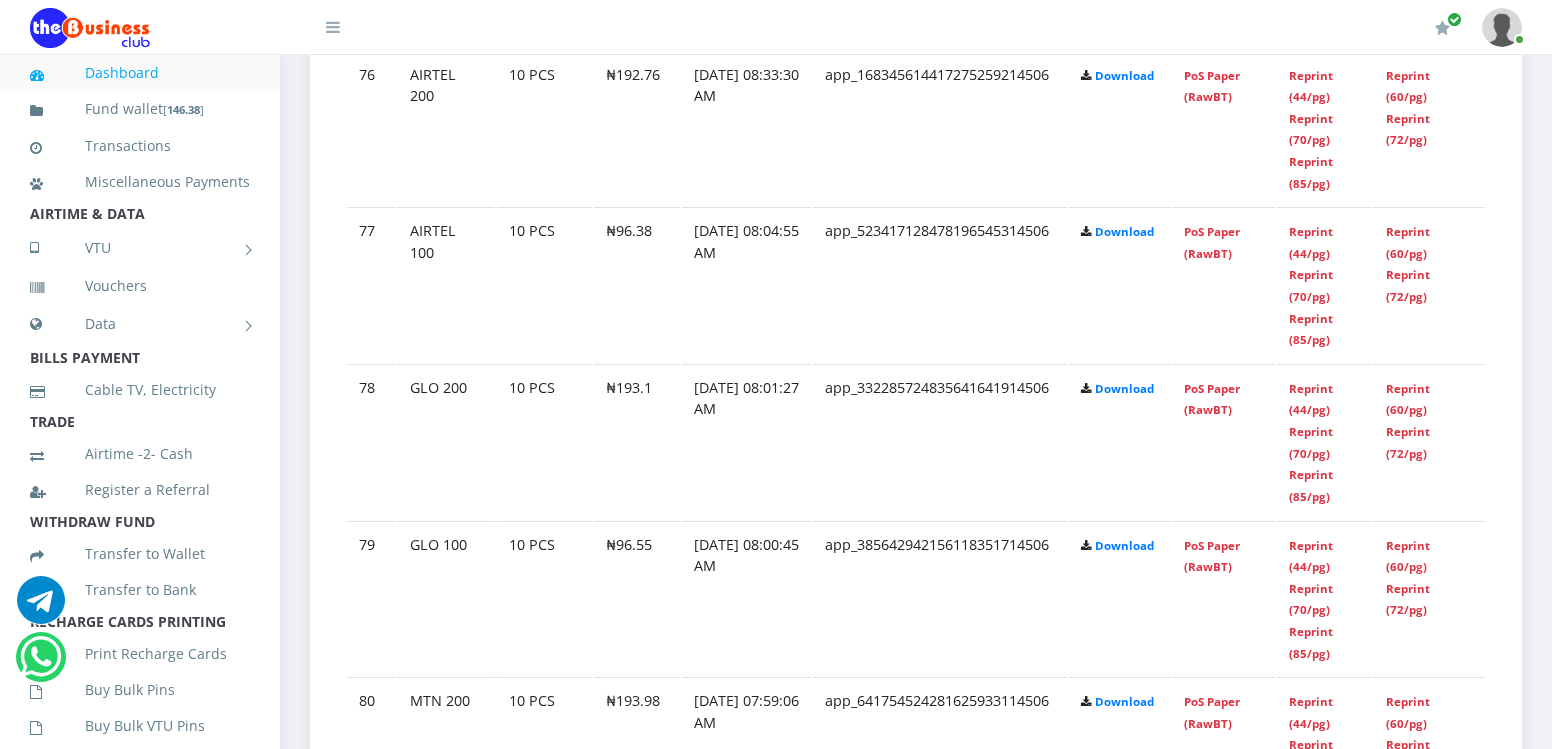 scroll, scrollTop: 3557, scrollLeft: 0, axis: vertical 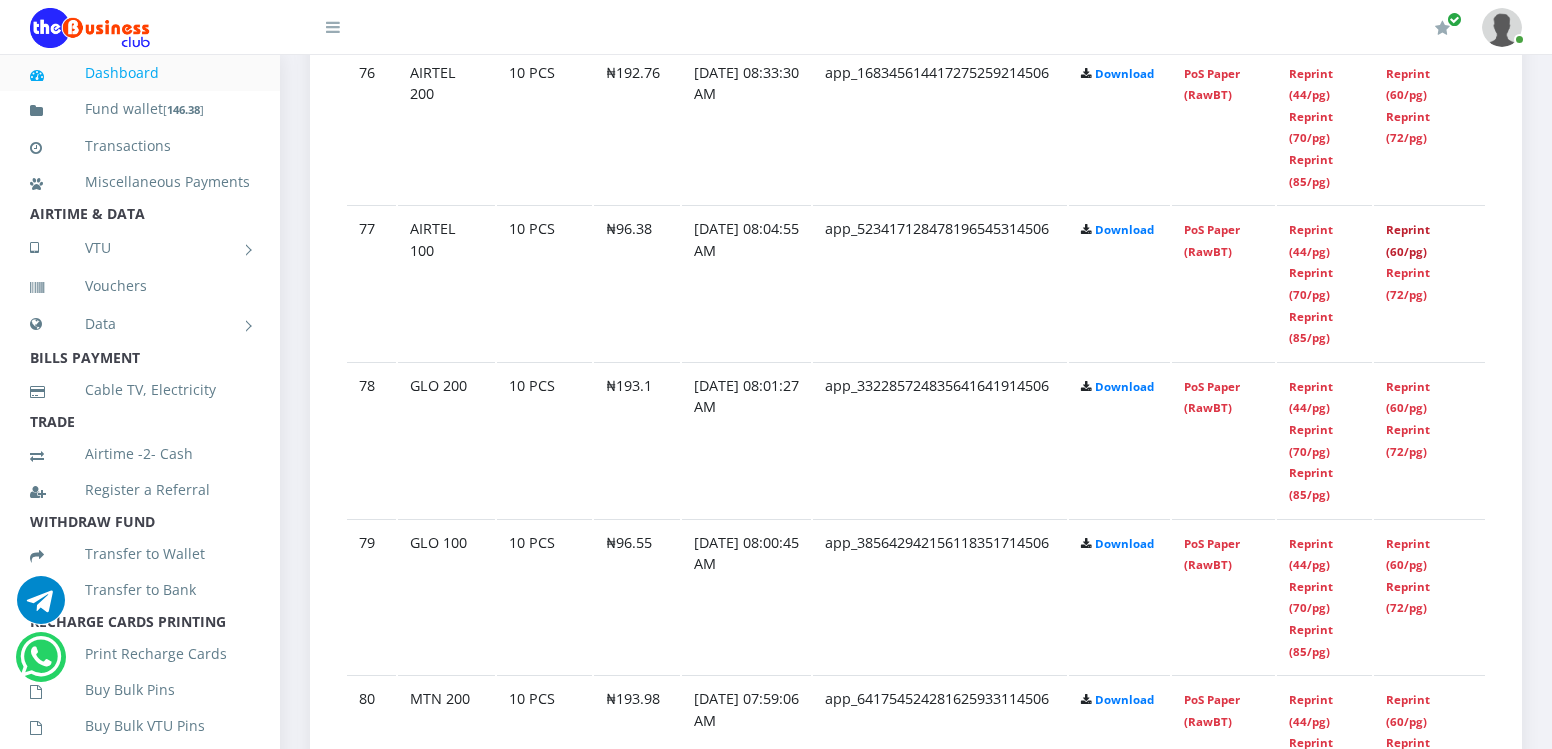 click on "Reprint (60/pg)" at bounding box center (1408, 240) 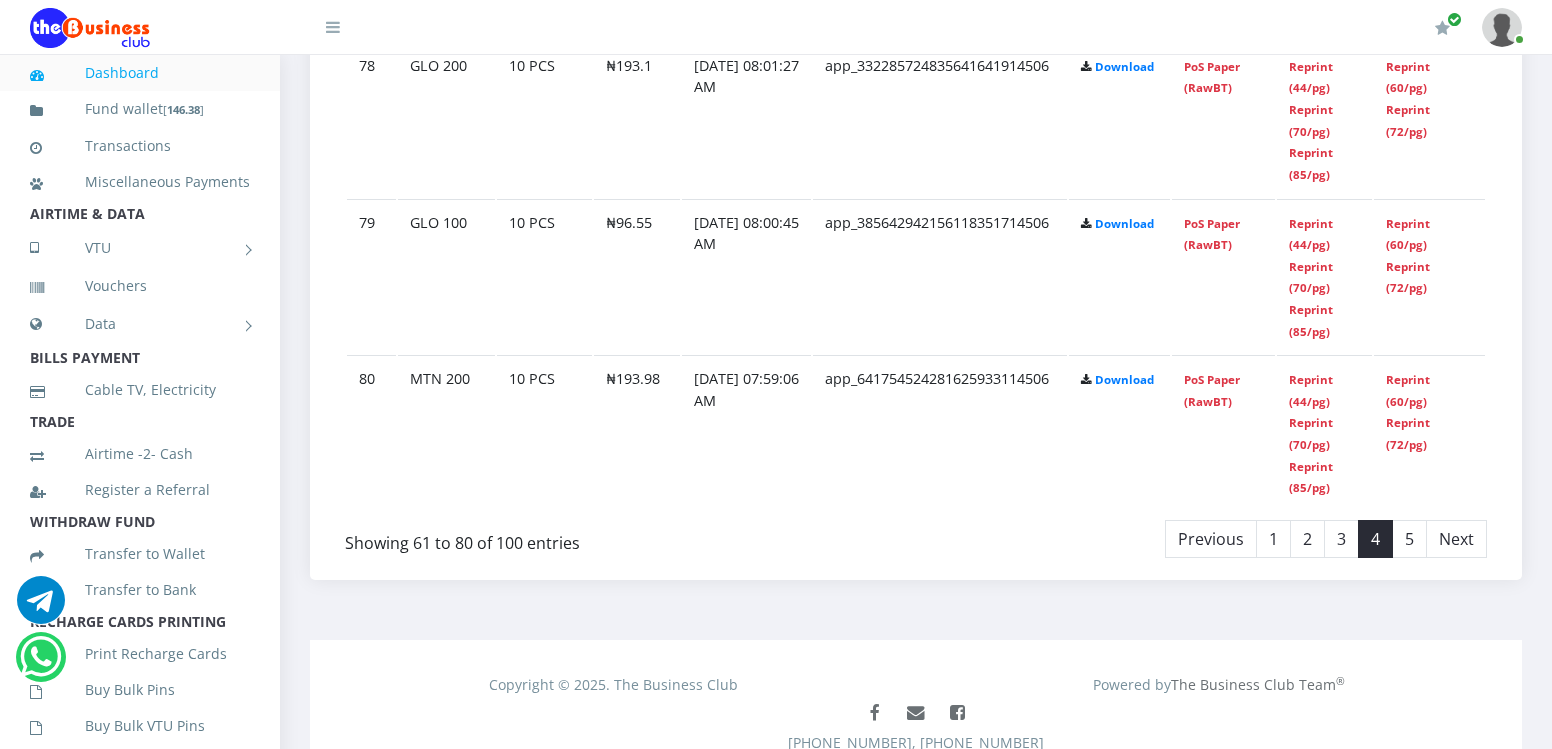 scroll, scrollTop: 3837, scrollLeft: 0, axis: vertical 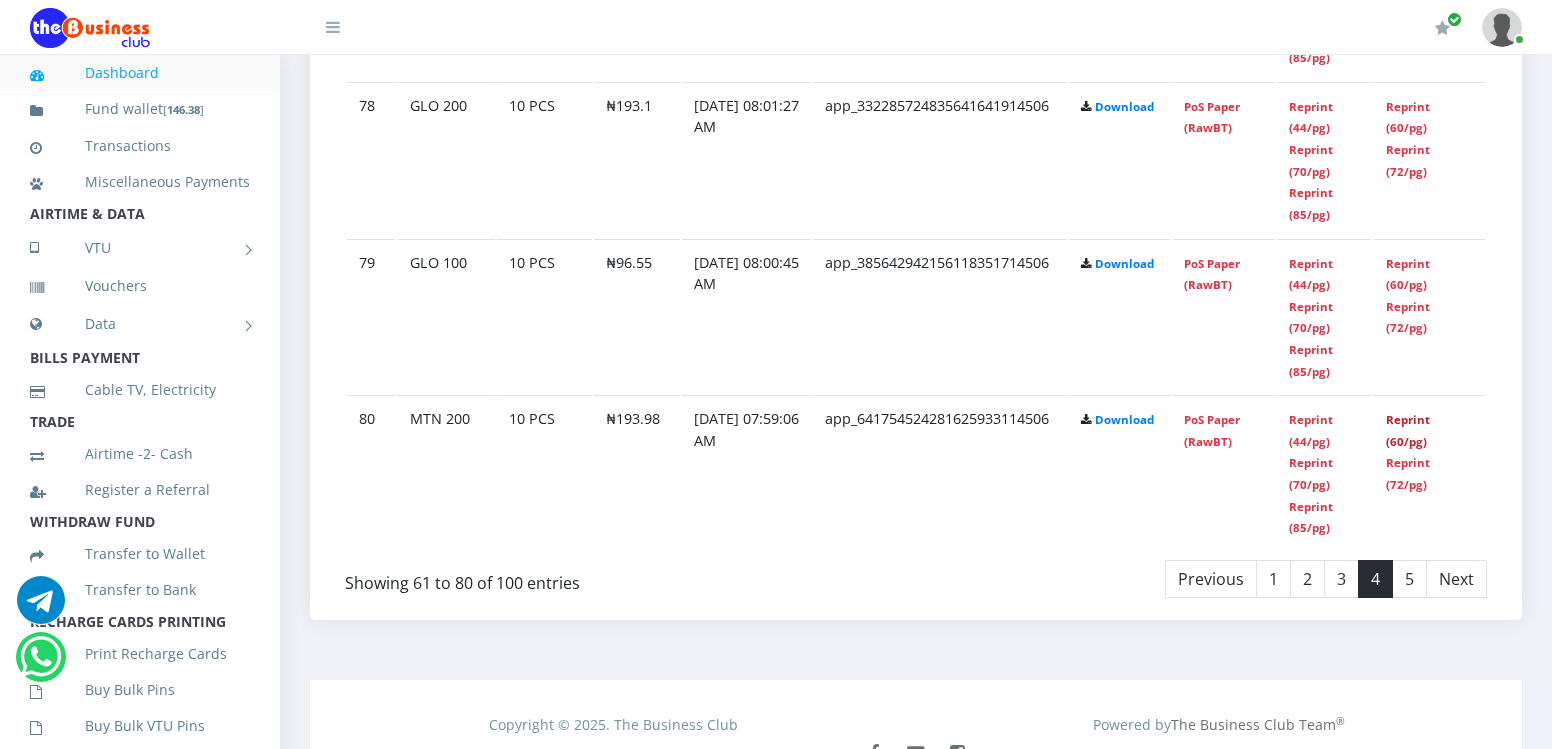 click on "Reprint (60/pg)" at bounding box center [1408, 430] 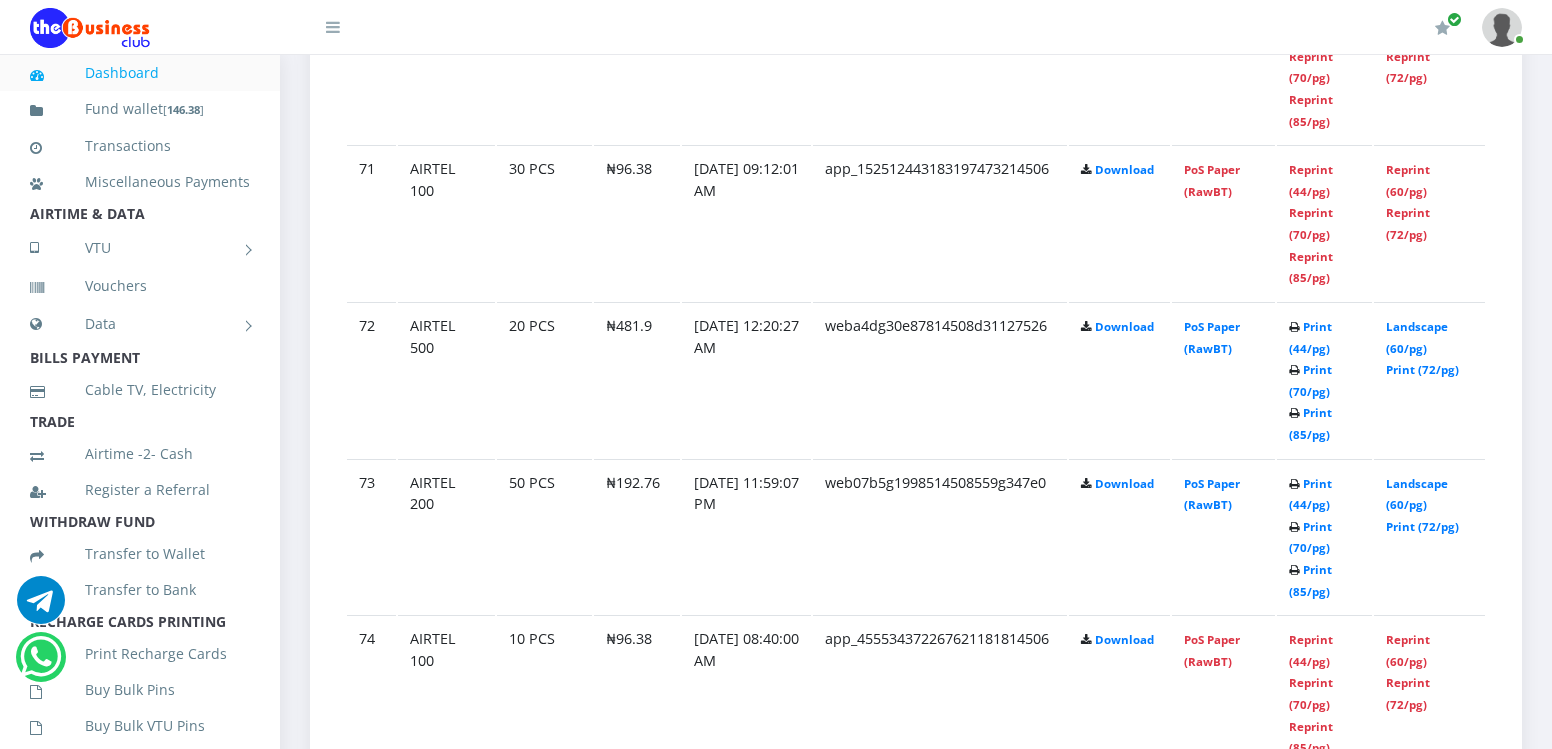 scroll, scrollTop: 2877, scrollLeft: 0, axis: vertical 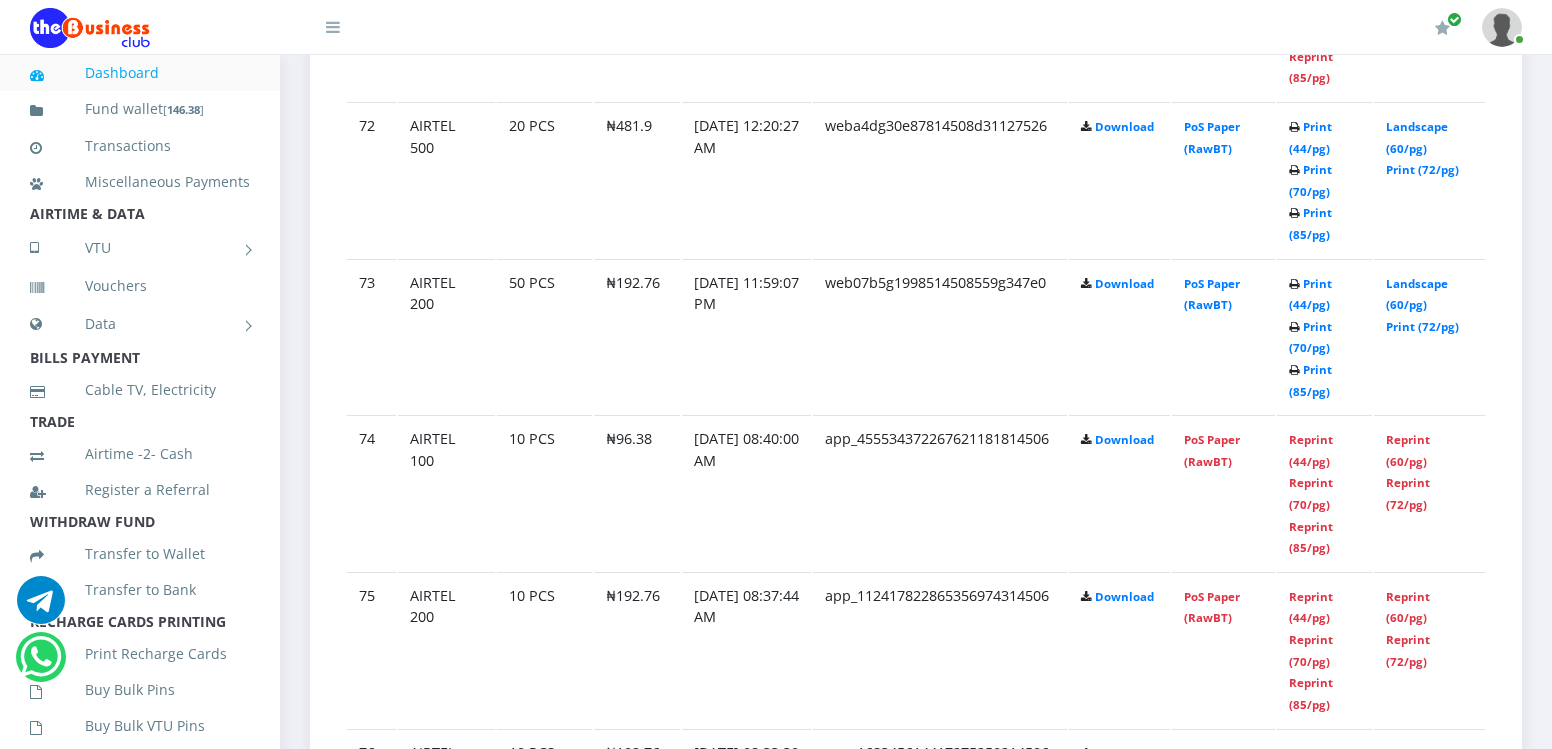 click on "AIRTEL 100" at bounding box center (446, -1388) 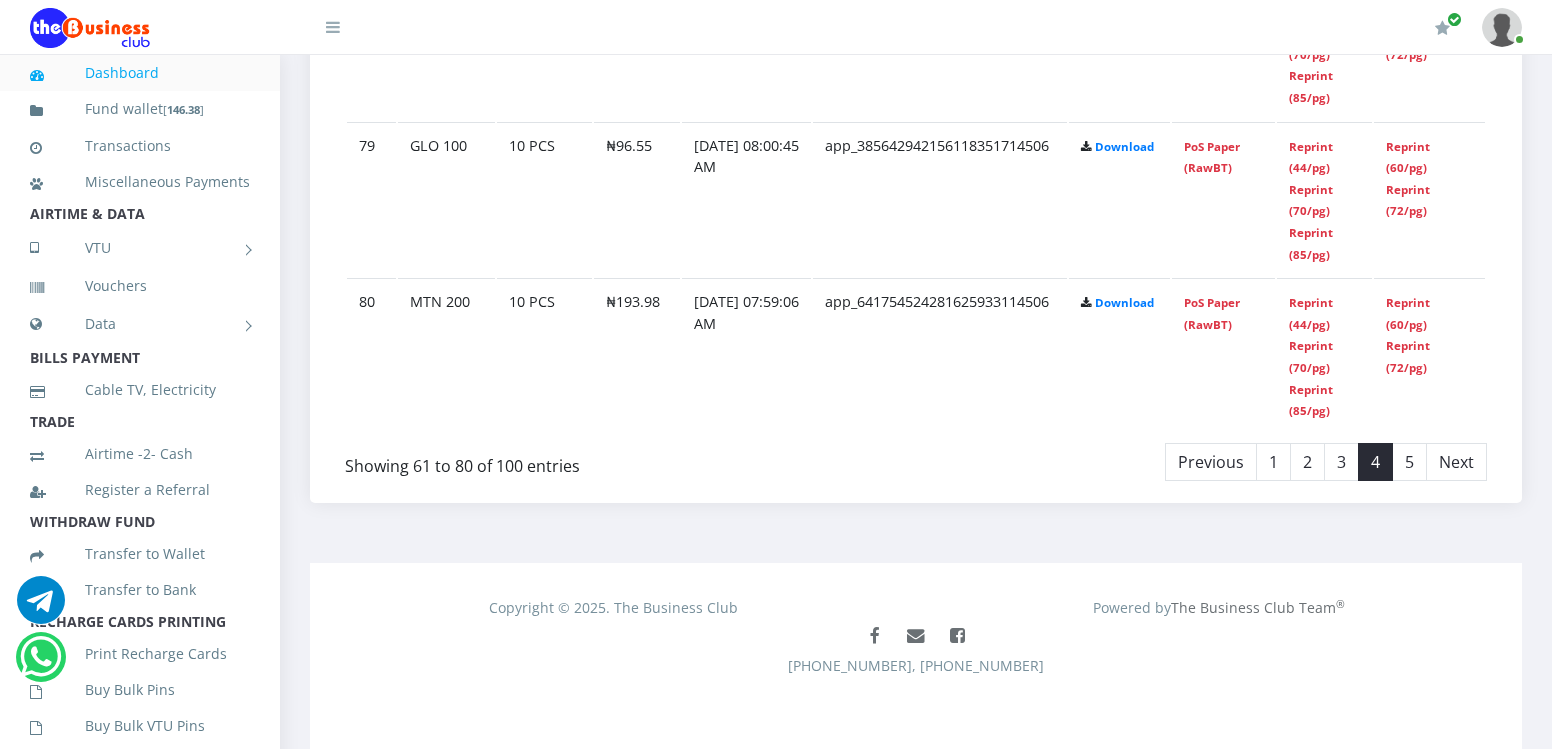 scroll, scrollTop: 3957, scrollLeft: 0, axis: vertical 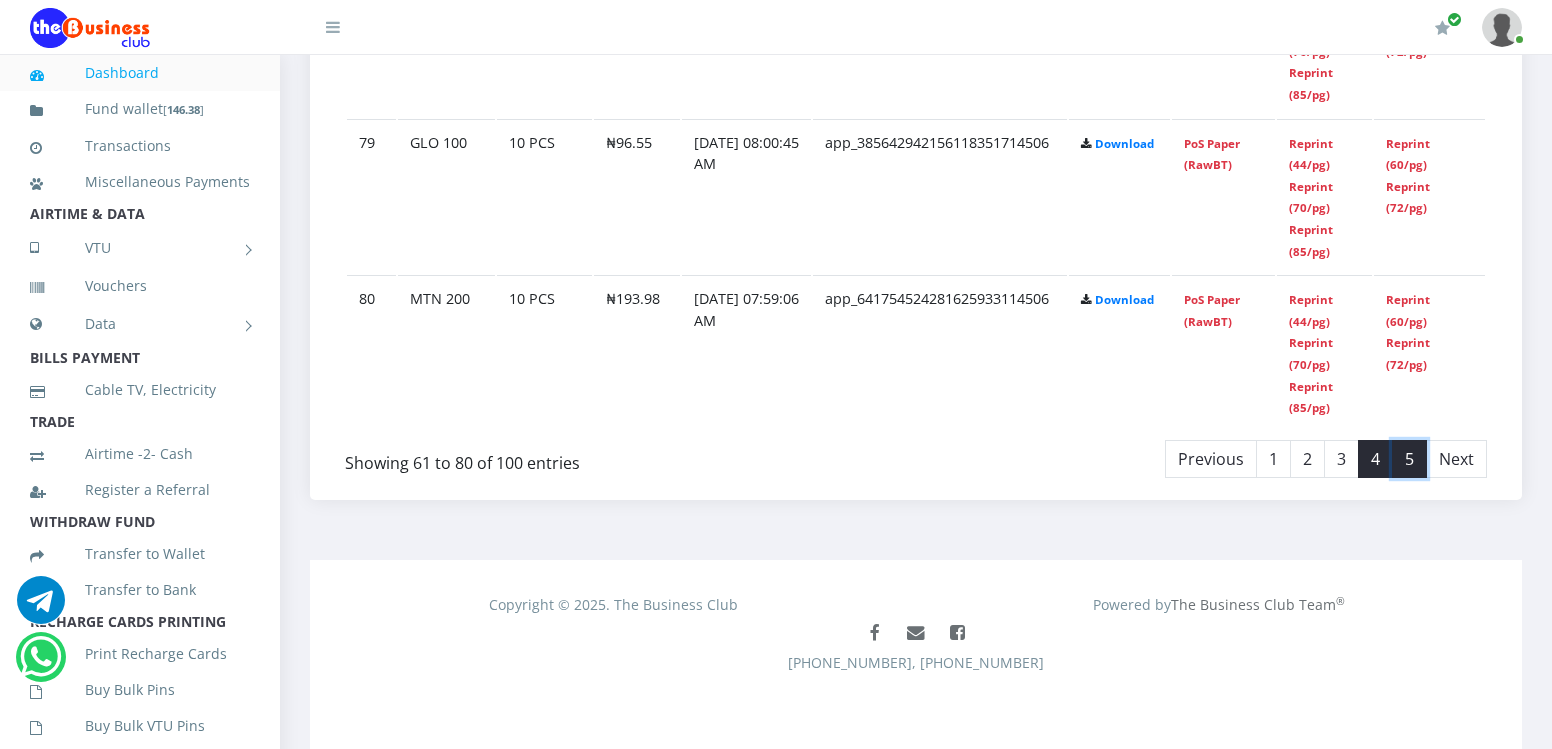 click on "5" at bounding box center [1409, 459] 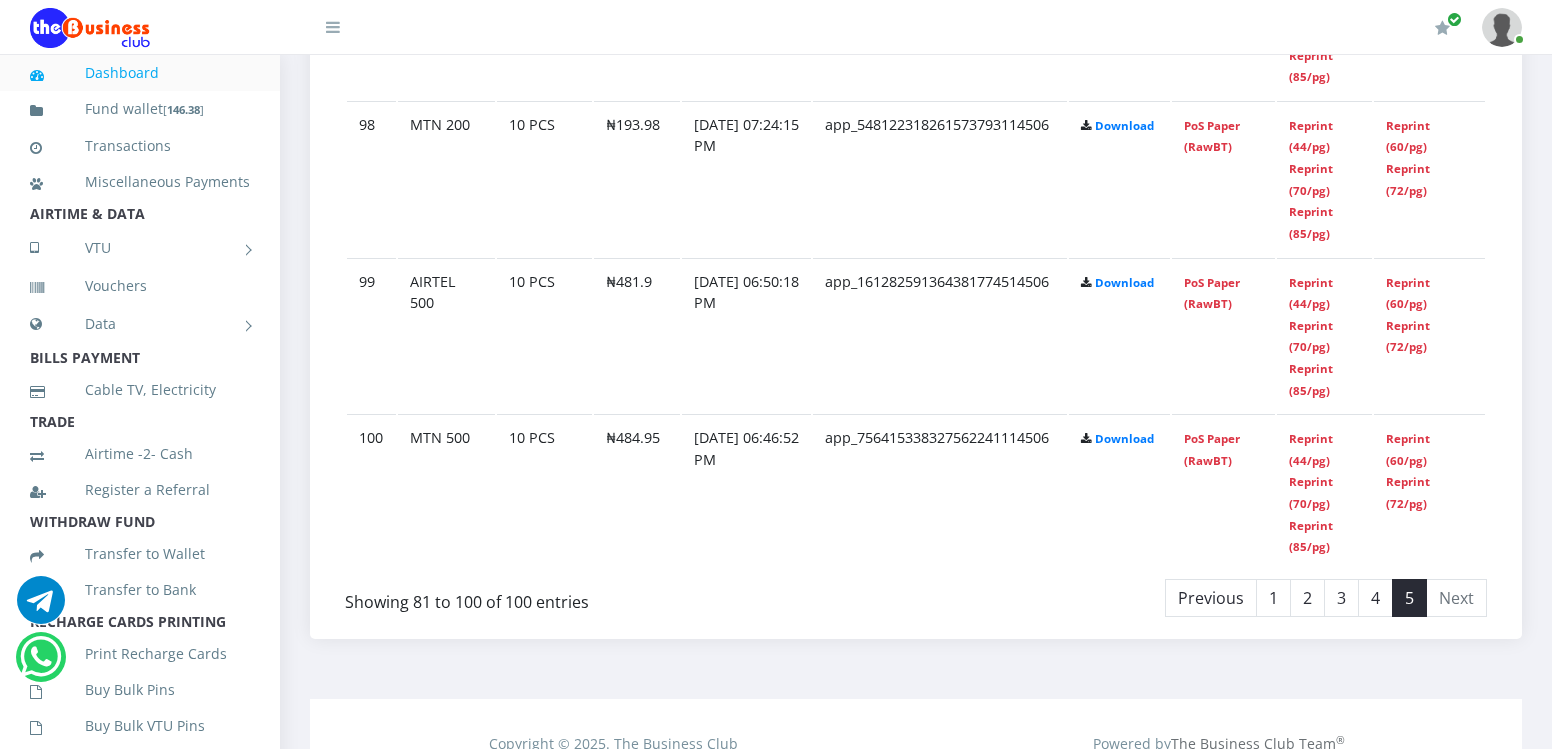 scroll, scrollTop: 3957, scrollLeft: 0, axis: vertical 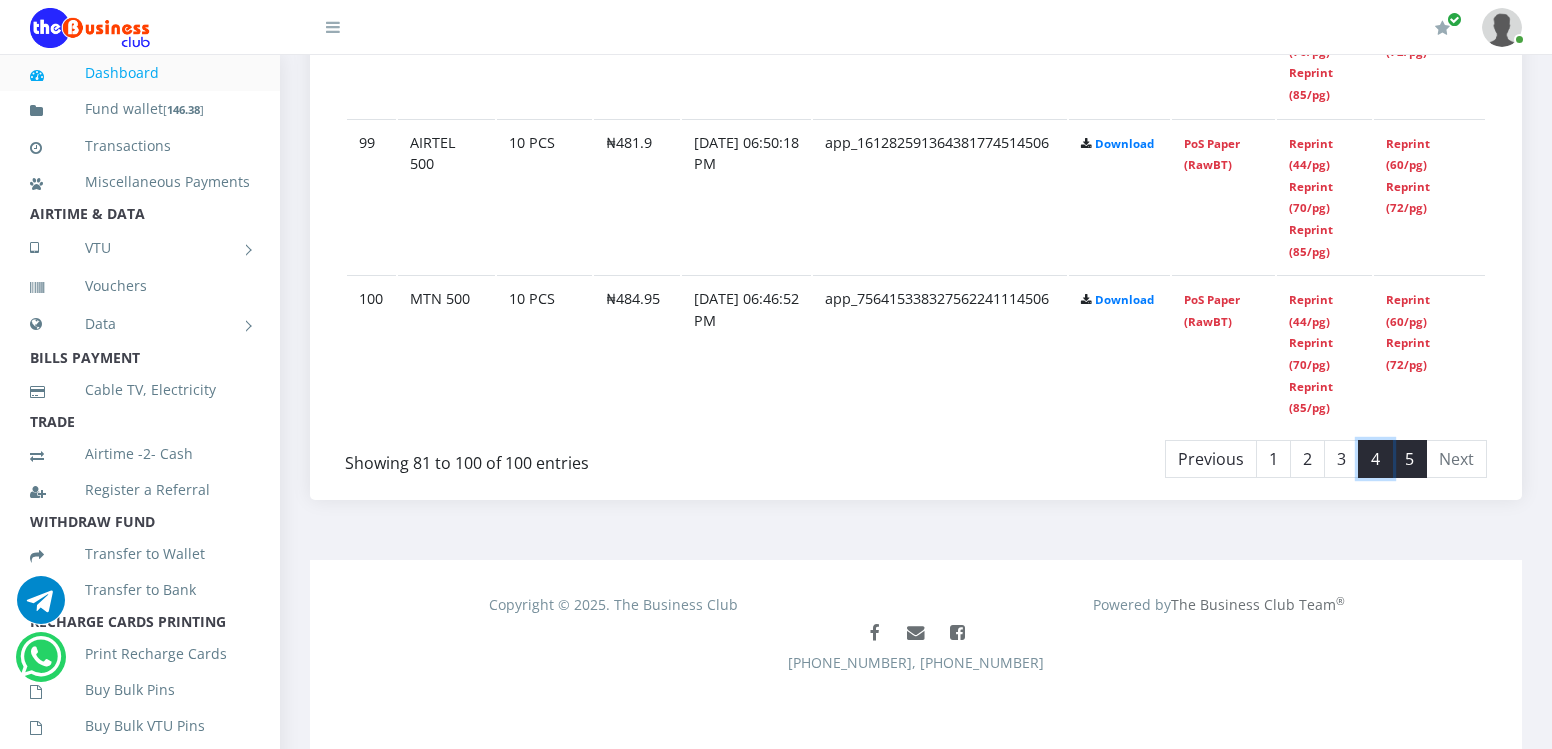 click on "4" at bounding box center (1375, 459) 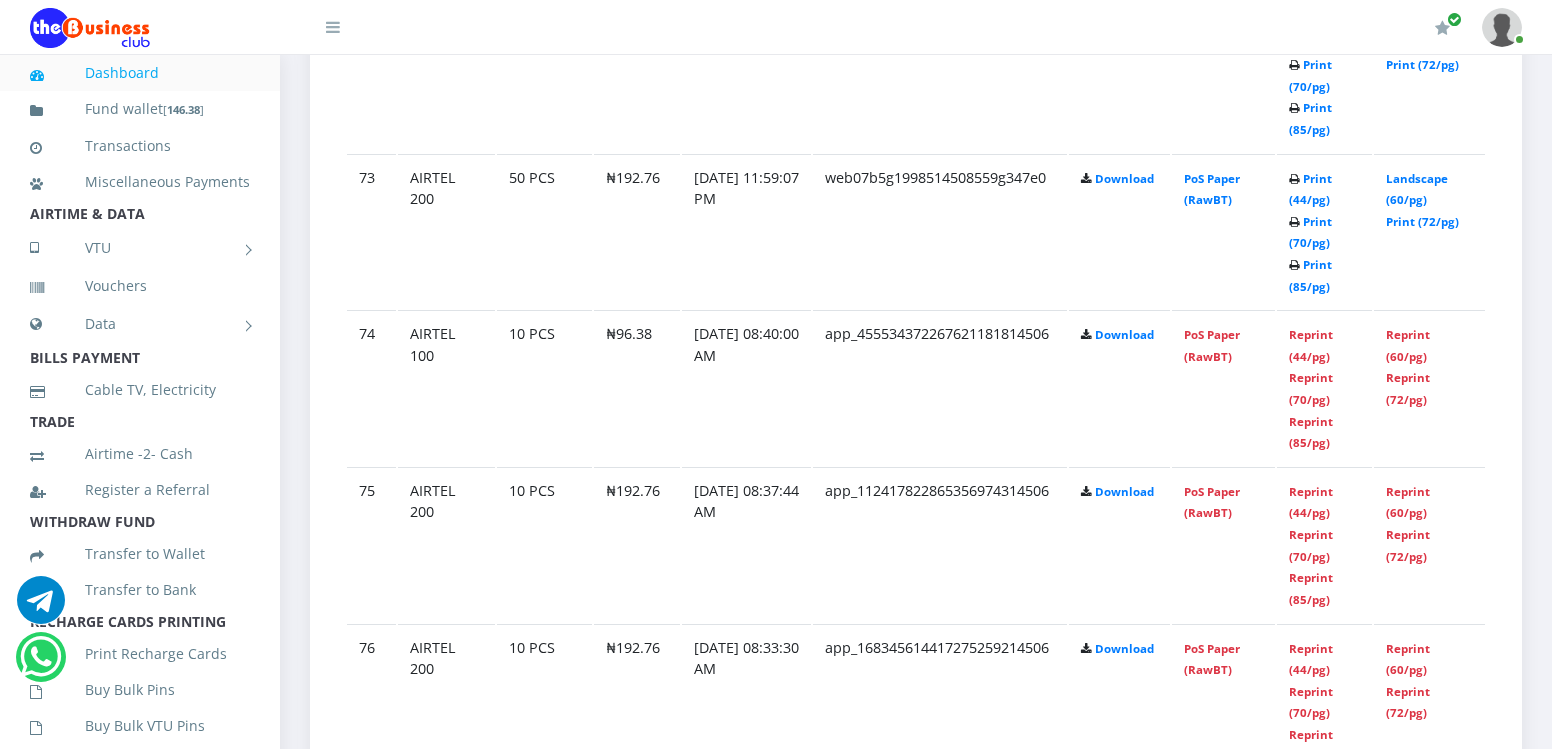 scroll, scrollTop: 2957, scrollLeft: 0, axis: vertical 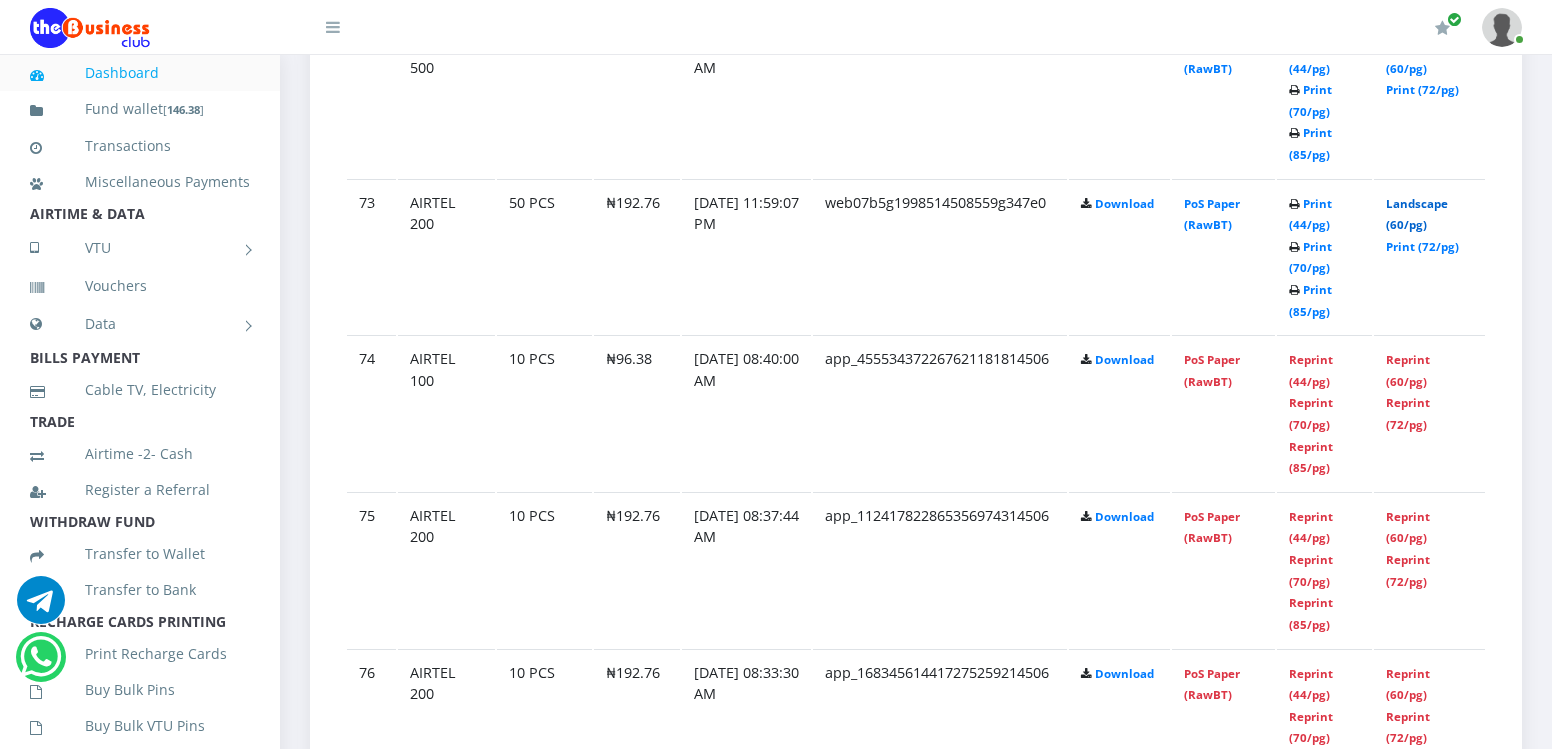 click on "Landscape (60/pg)" at bounding box center (1417, 214) 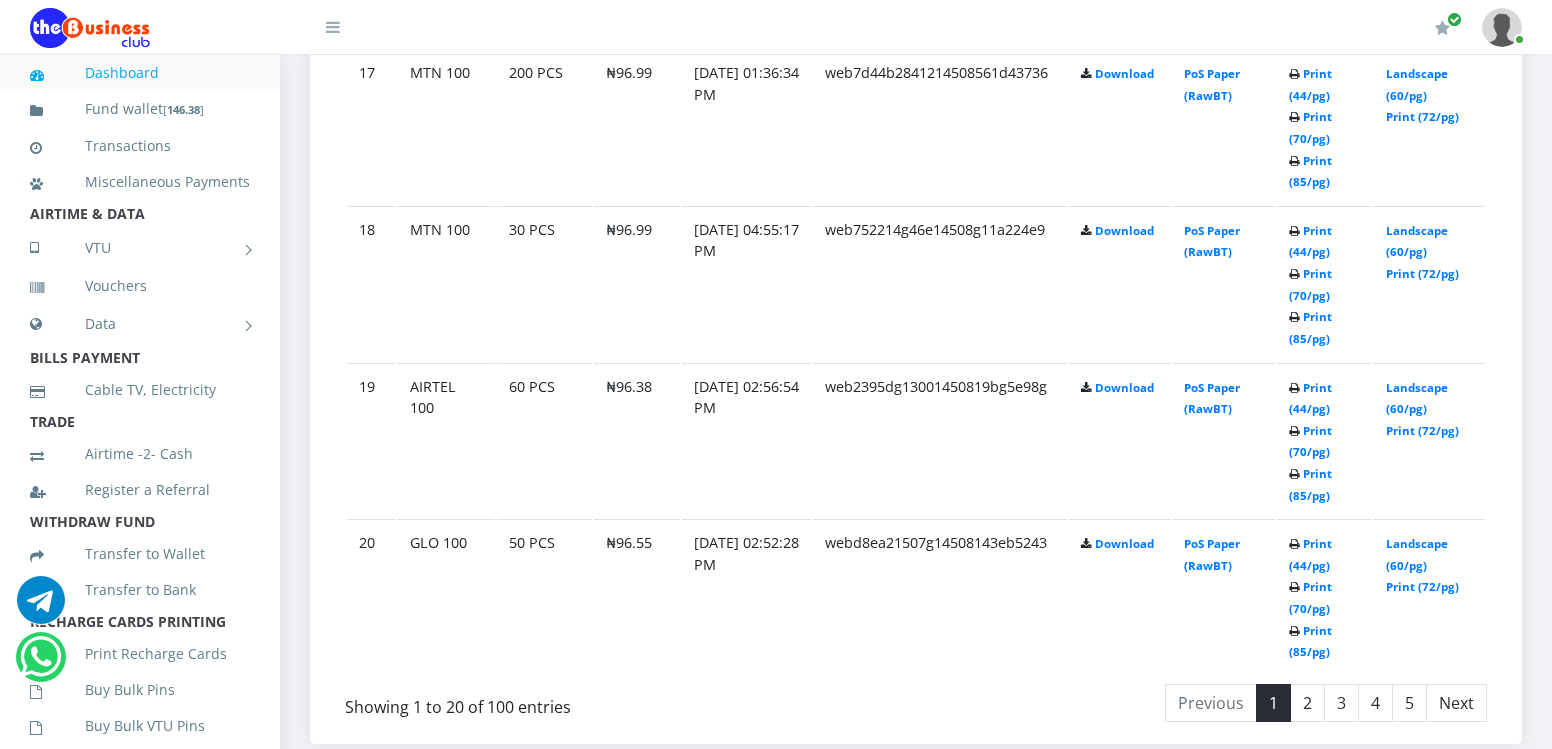 scroll, scrollTop: 3957, scrollLeft: 0, axis: vertical 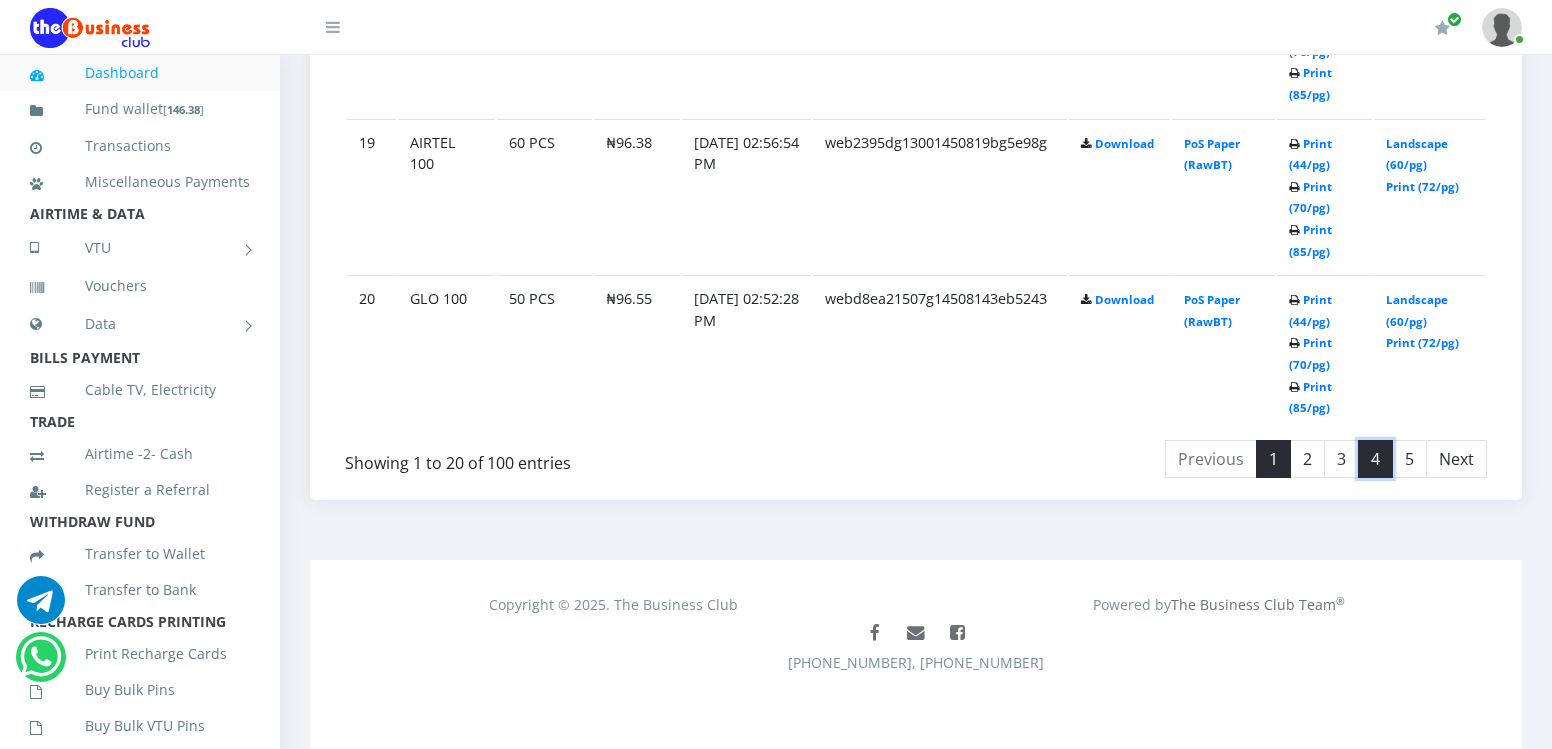 click on "4" at bounding box center [1375, 459] 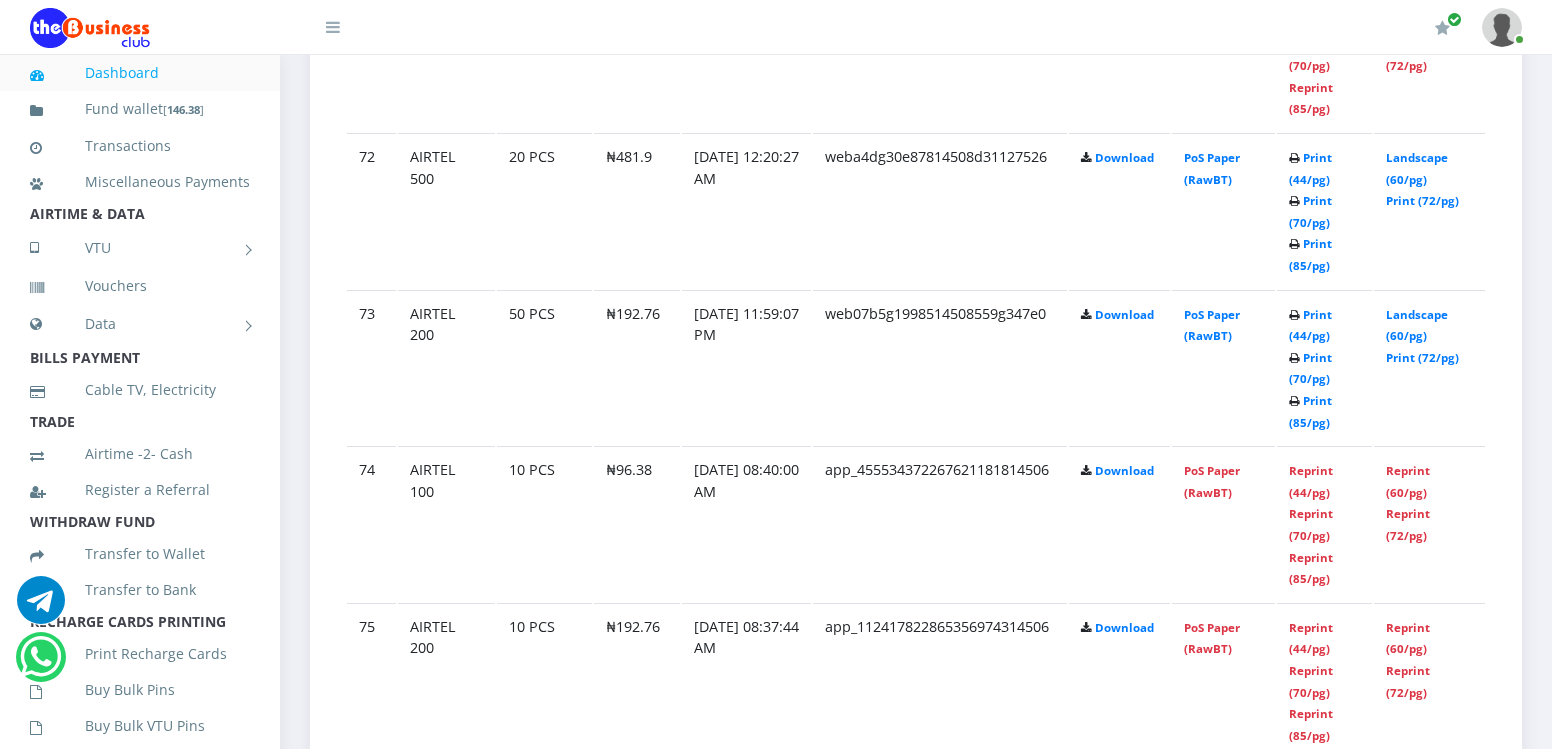 scroll, scrollTop: 2677, scrollLeft: 0, axis: vertical 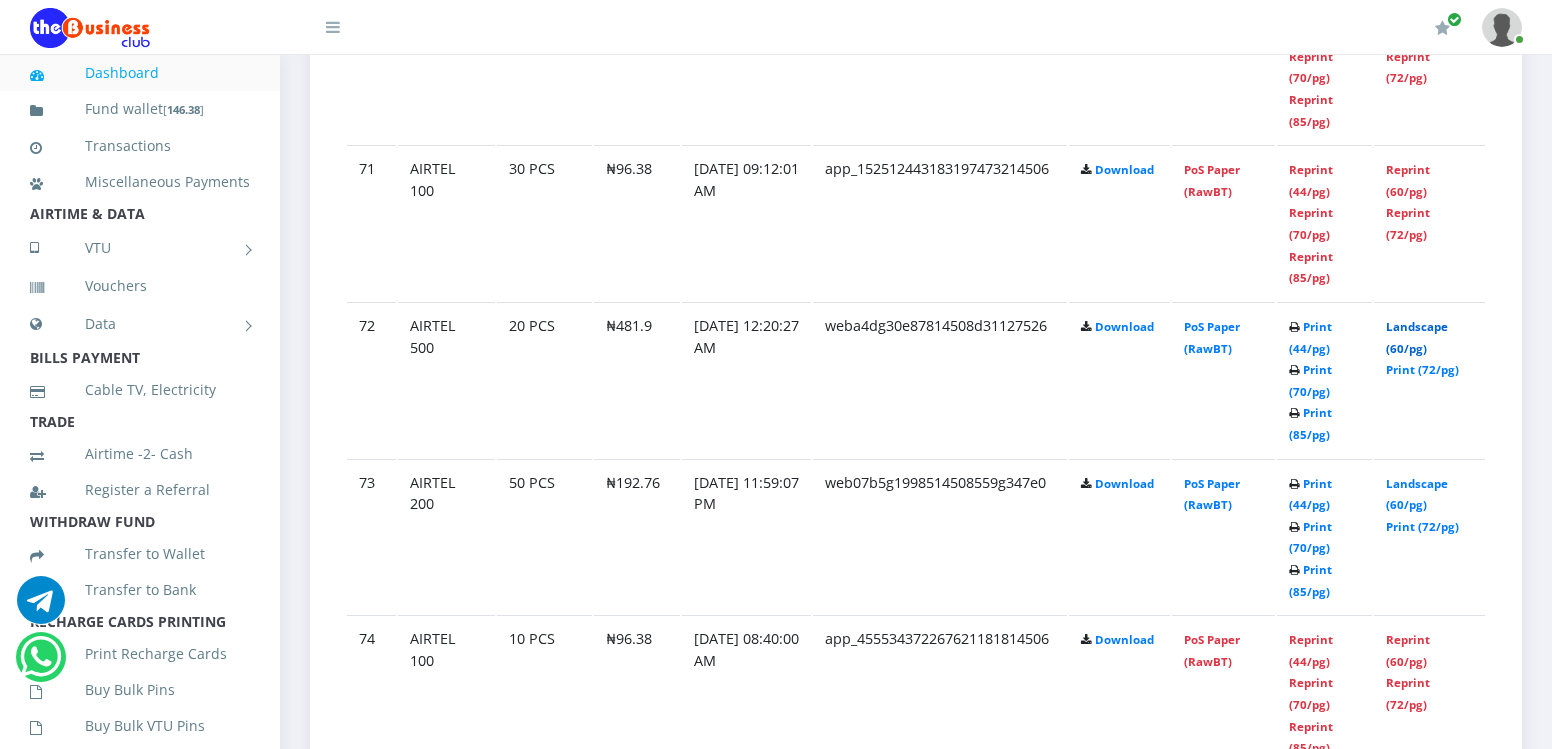 click on "Landscape (60/pg)" at bounding box center [1417, 337] 